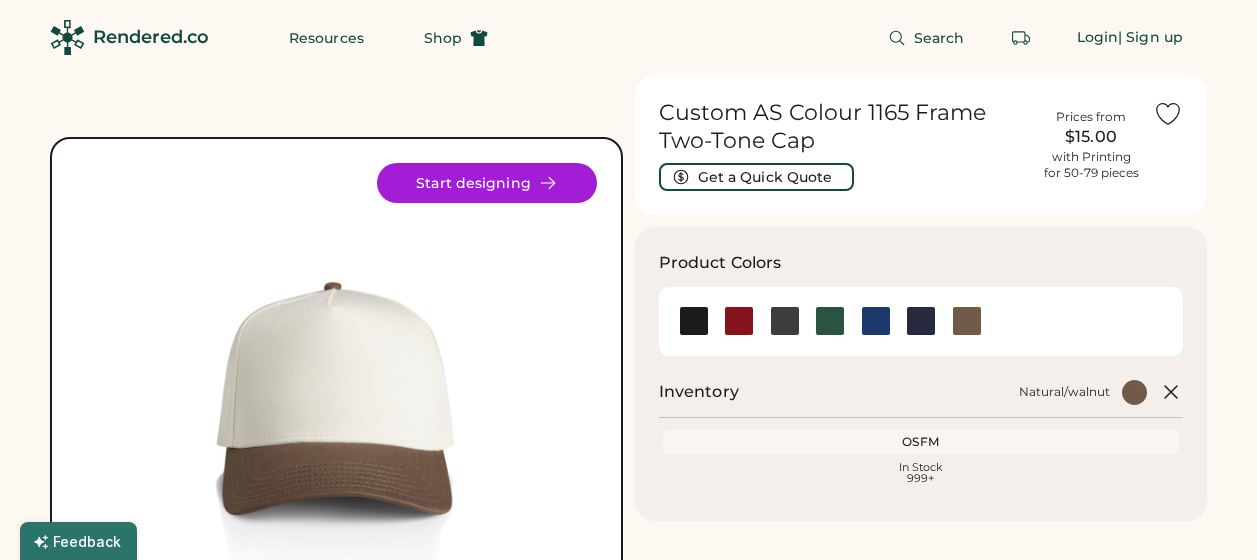 scroll, scrollTop: 0, scrollLeft: 0, axis: both 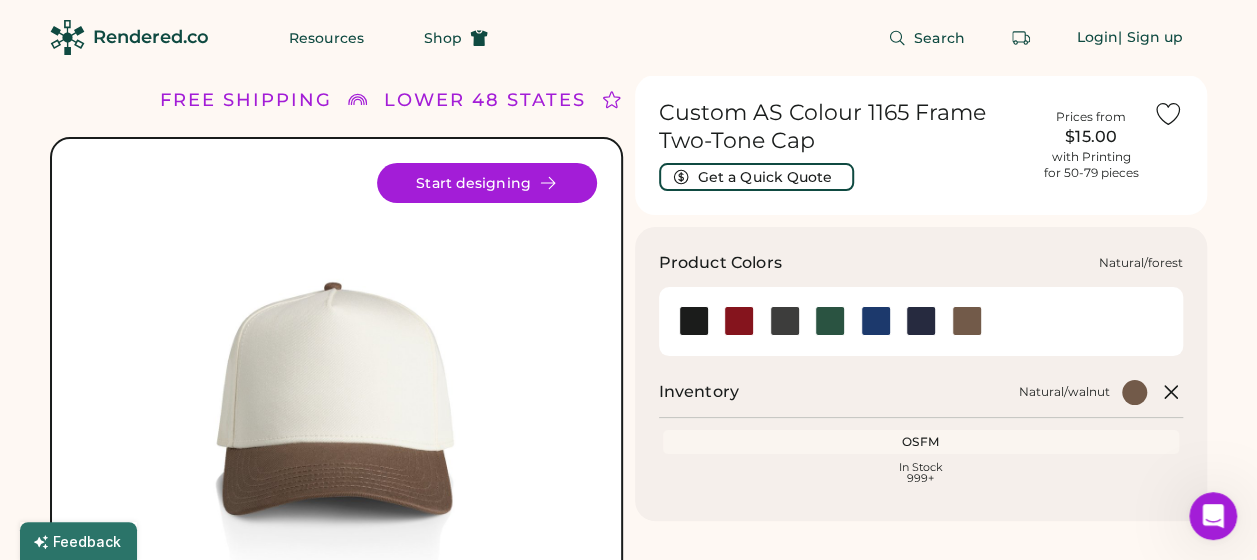 click at bounding box center (830, 321) 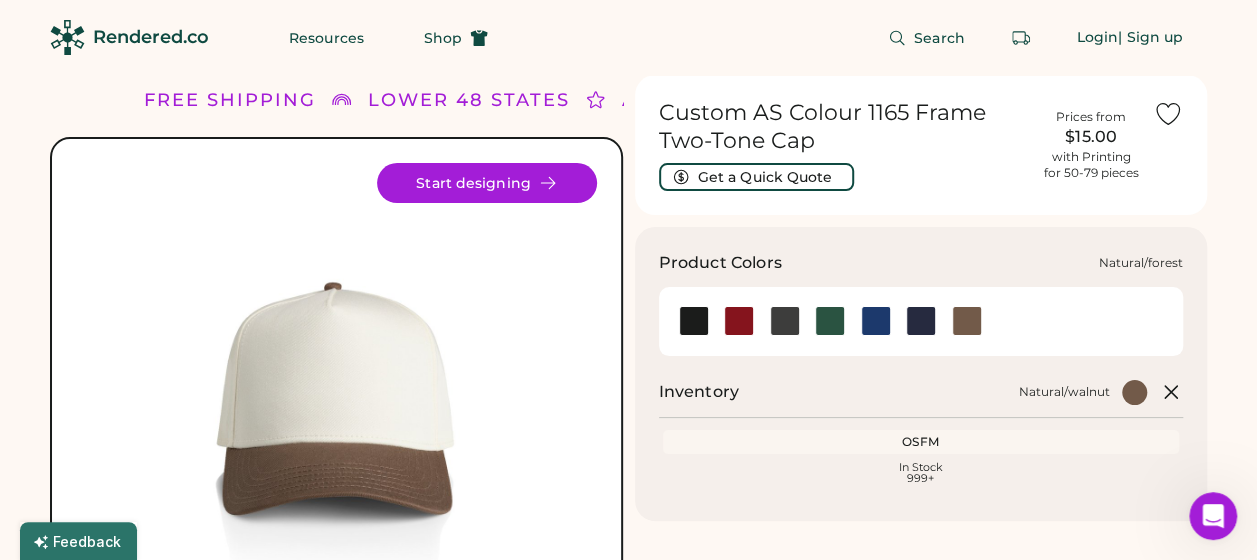 click at bounding box center [830, 321] 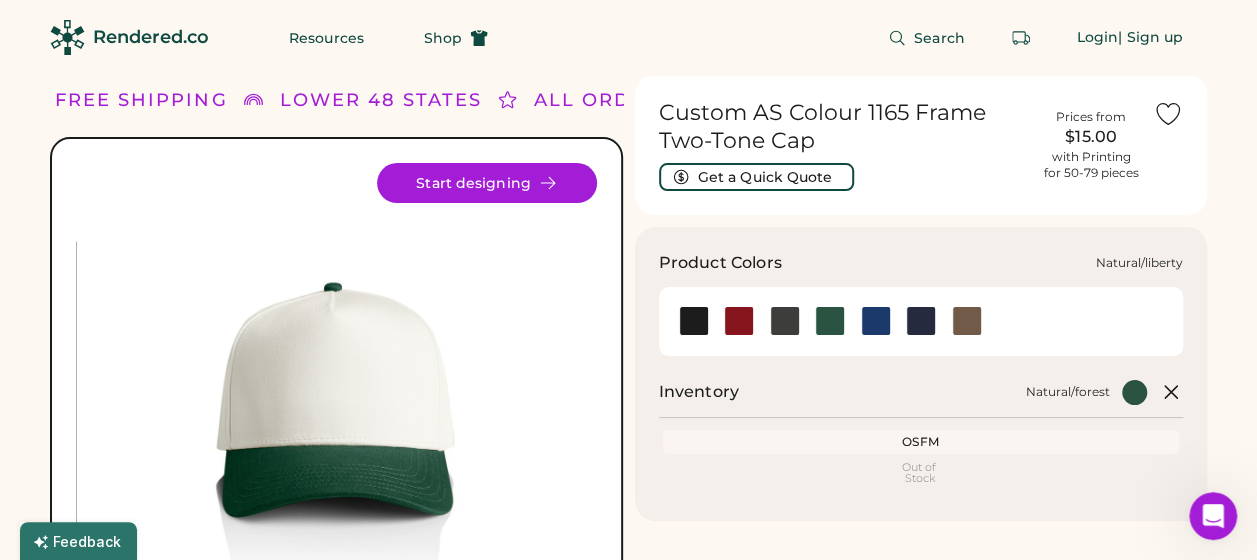 click at bounding box center (876, 321) 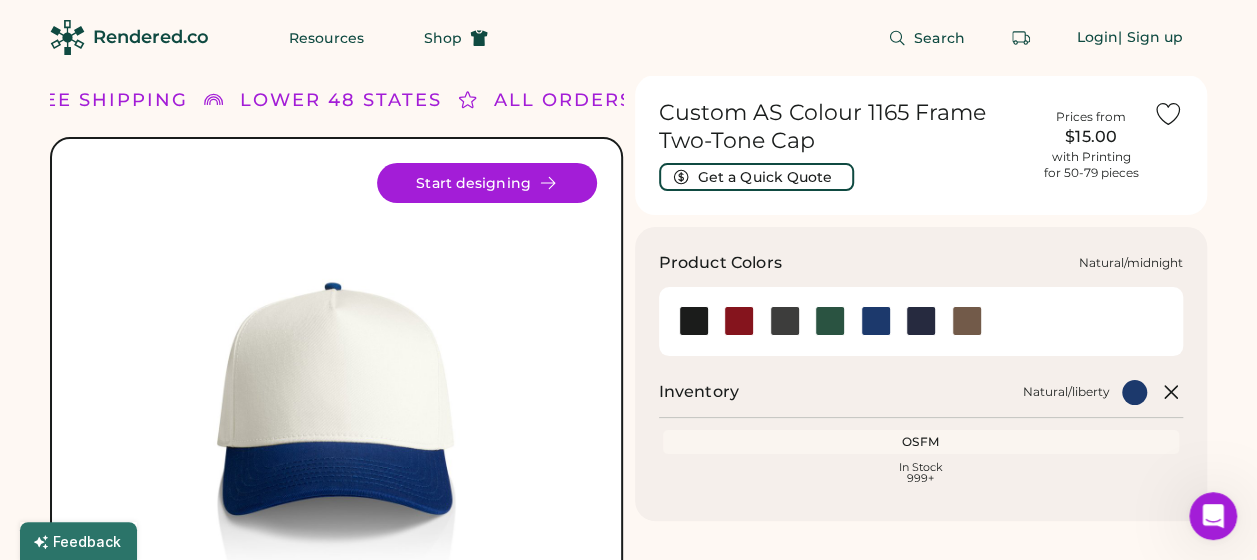 click at bounding box center (921, 321) 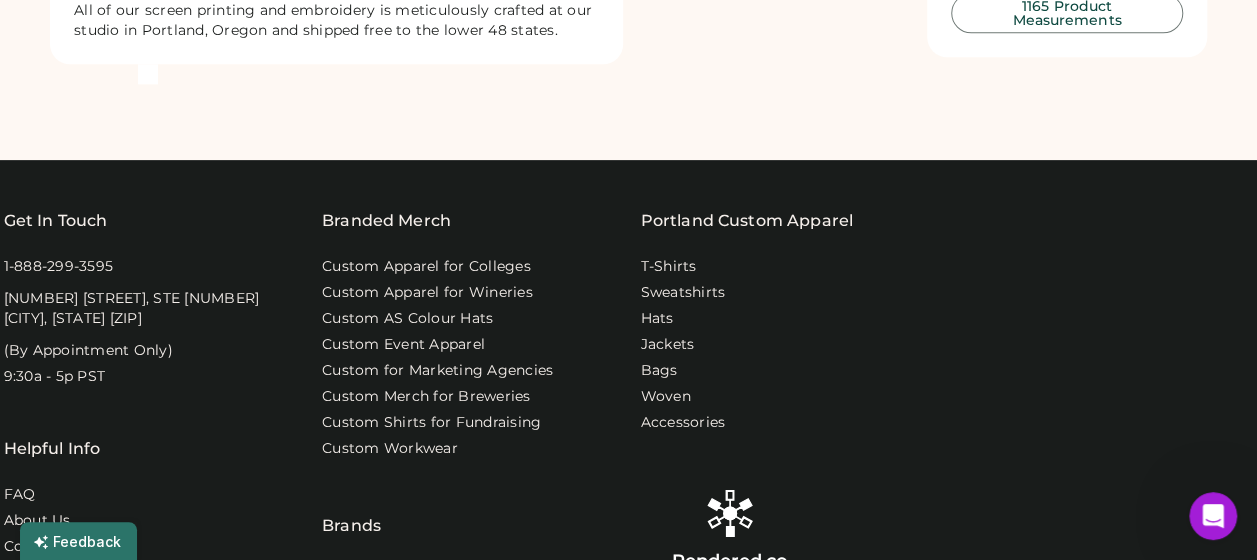 scroll, scrollTop: 97, scrollLeft: 0, axis: vertical 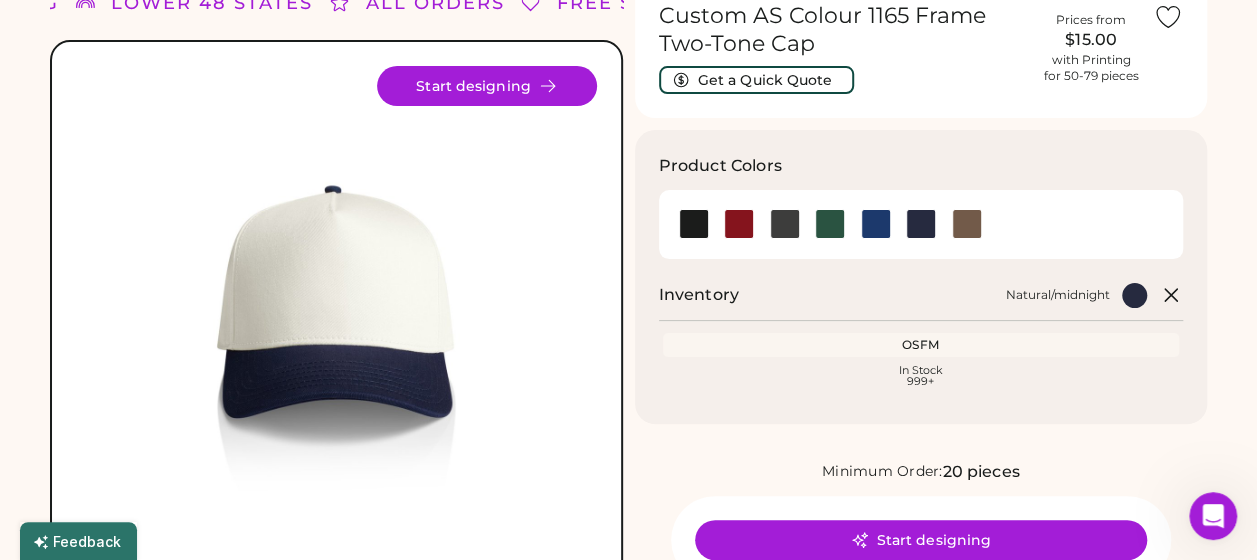 click at bounding box center [921, 224] 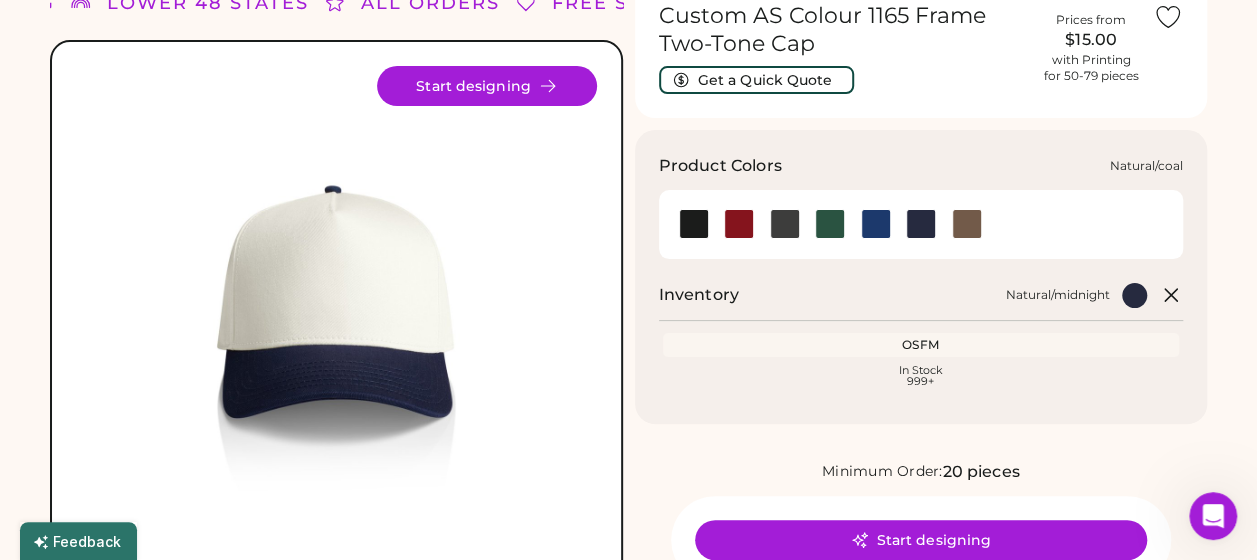 click at bounding box center [785, 224] 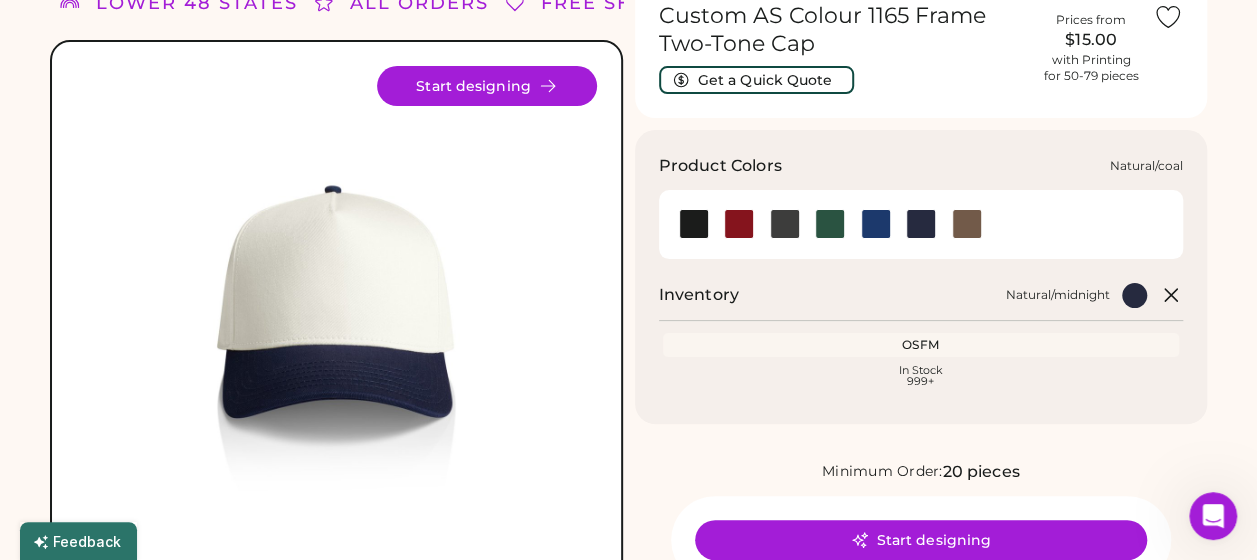 scroll, scrollTop: 79, scrollLeft: 0, axis: vertical 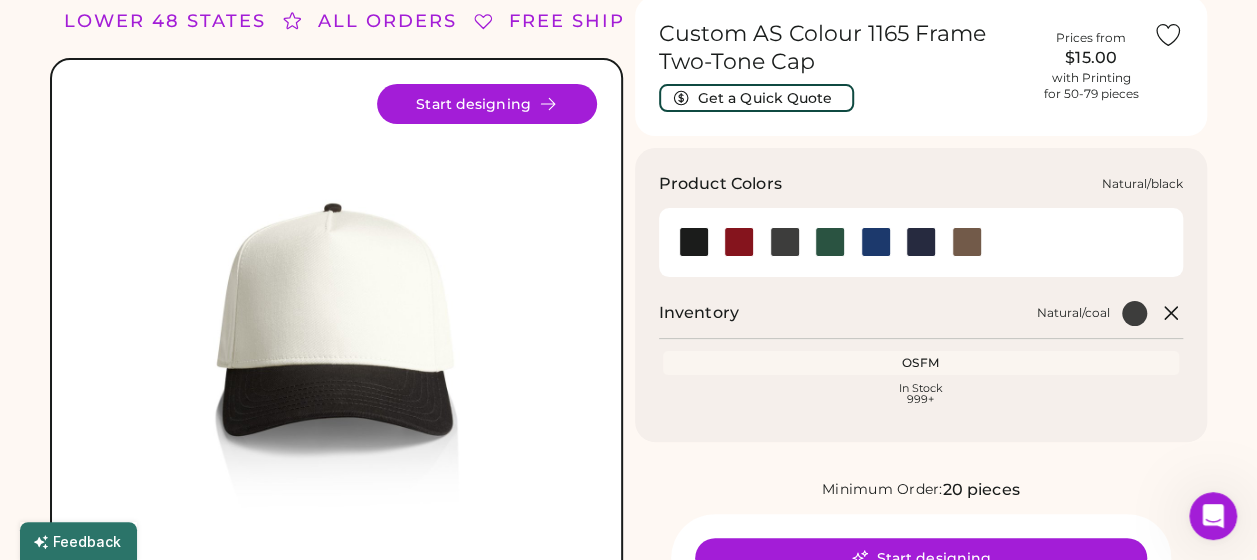 click at bounding box center [694, 242] 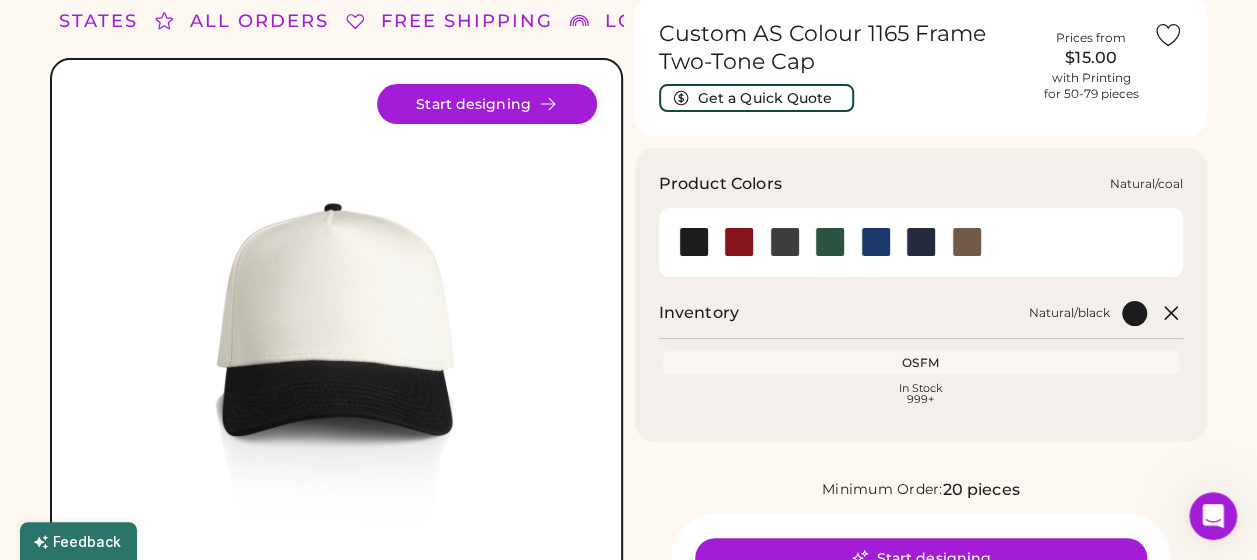 click at bounding box center [785, 242] 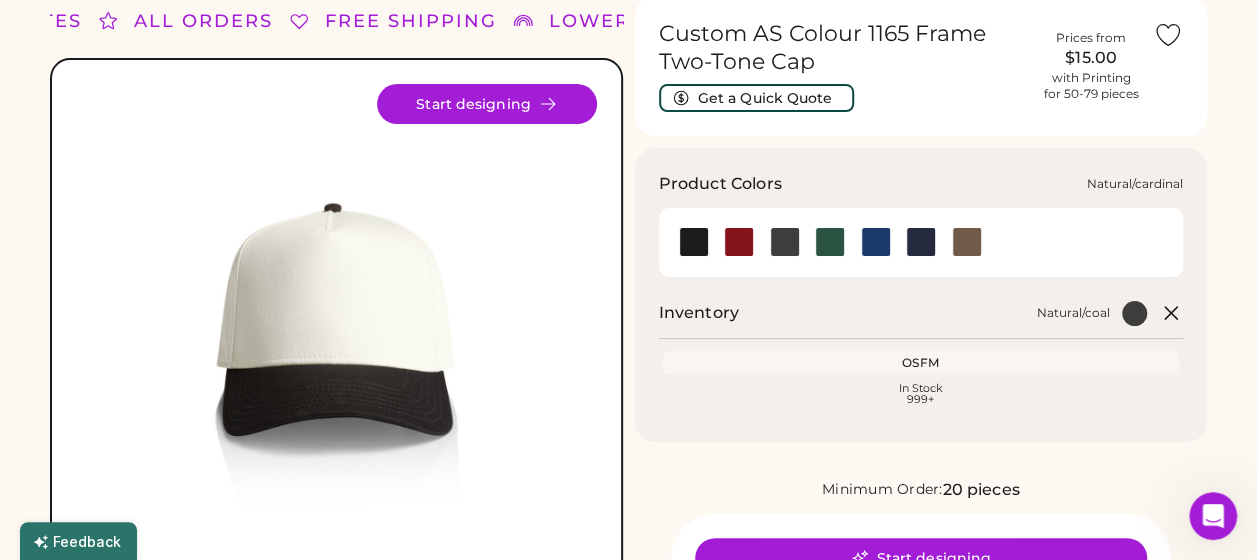 click at bounding box center (739, 242) 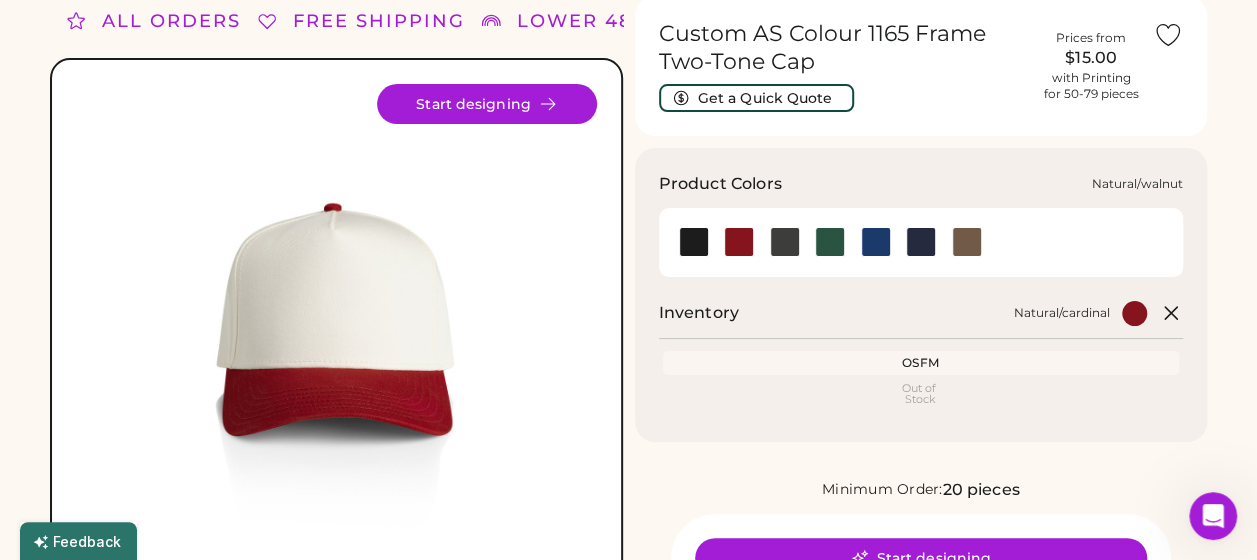 click at bounding box center [967, 242] 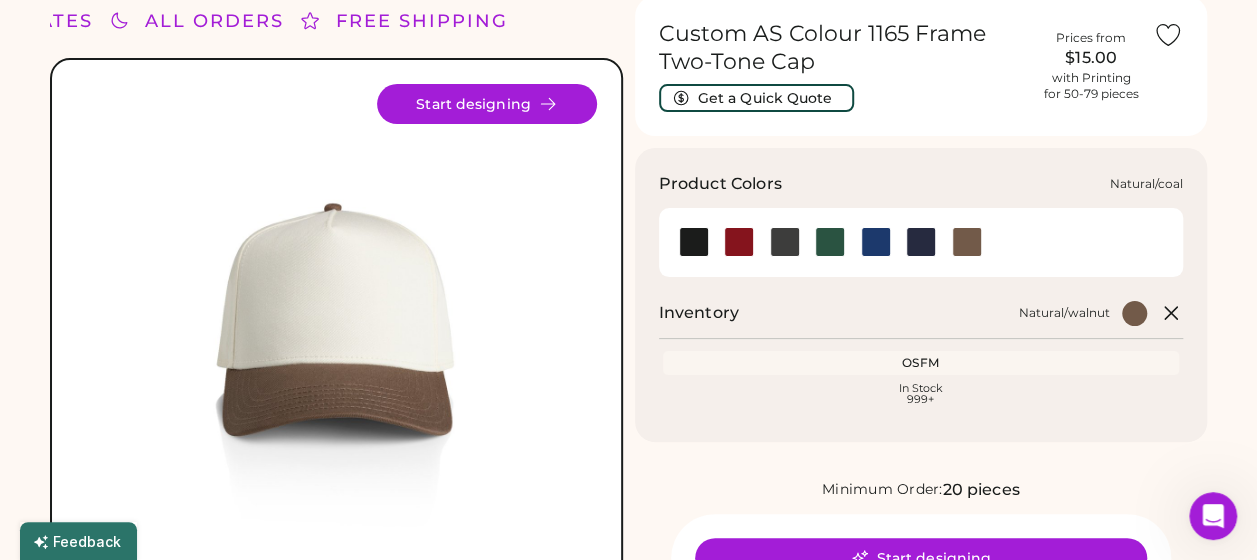 click at bounding box center [785, 242] 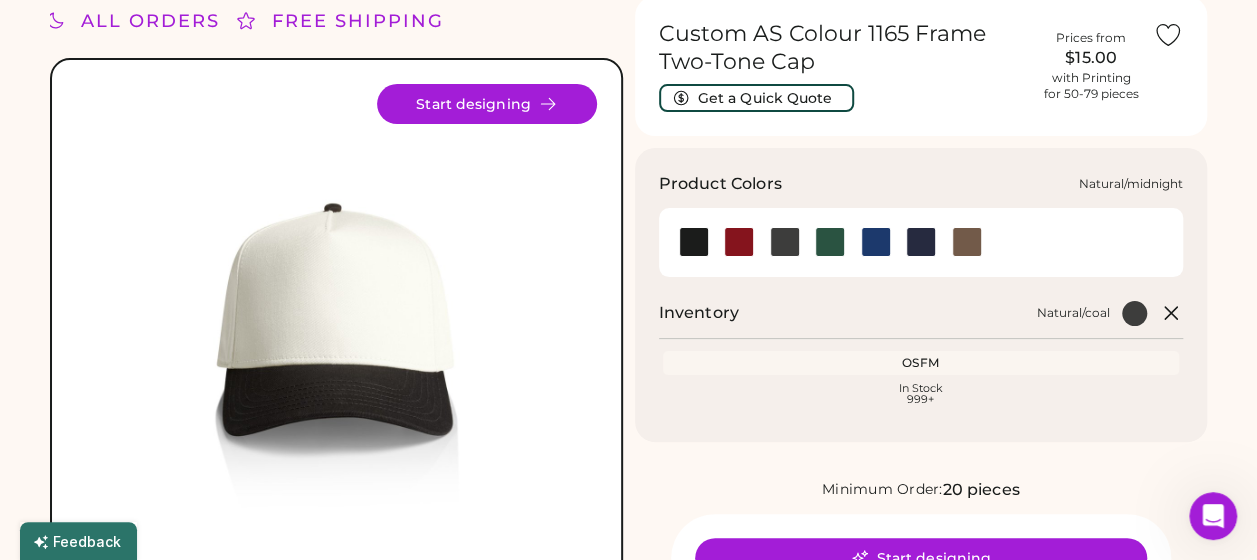 click at bounding box center (921, 242) 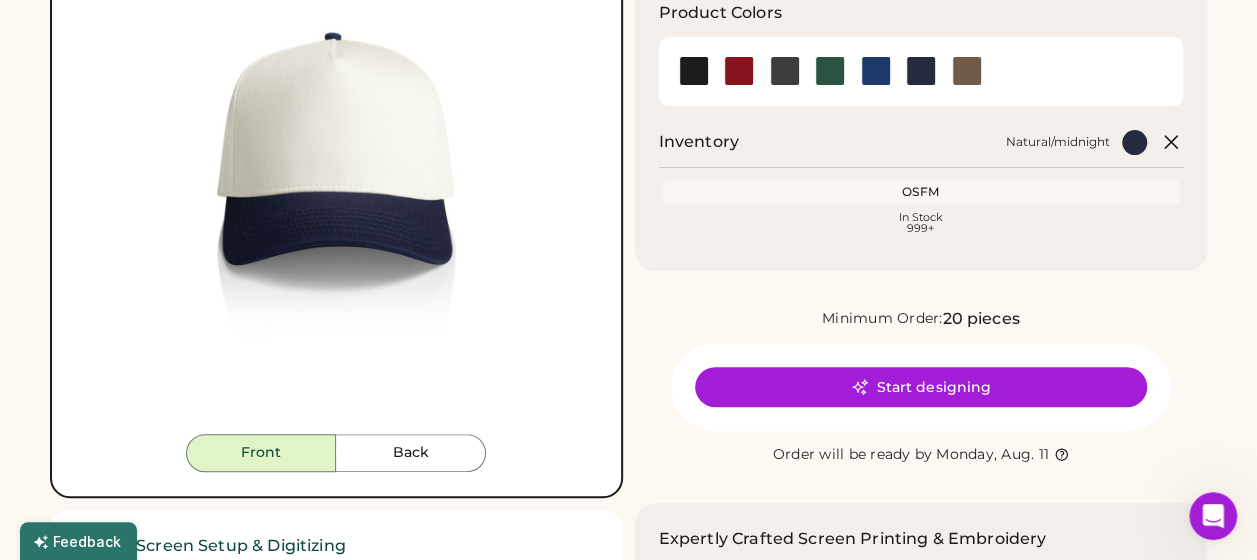 scroll, scrollTop: 265, scrollLeft: 0, axis: vertical 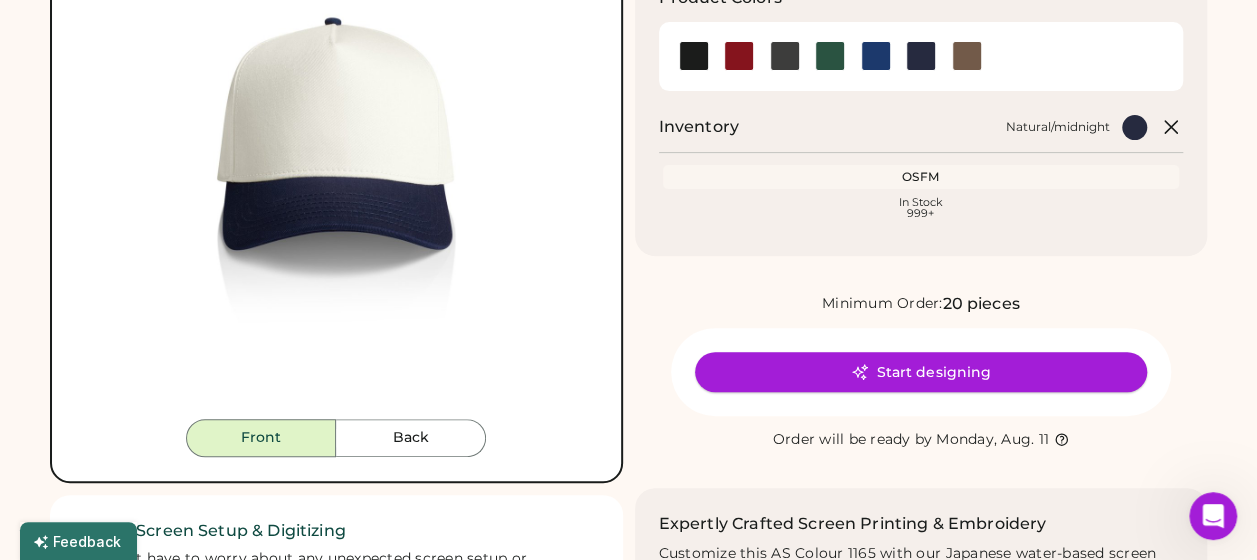 click on "Start designing" at bounding box center (921, 372) 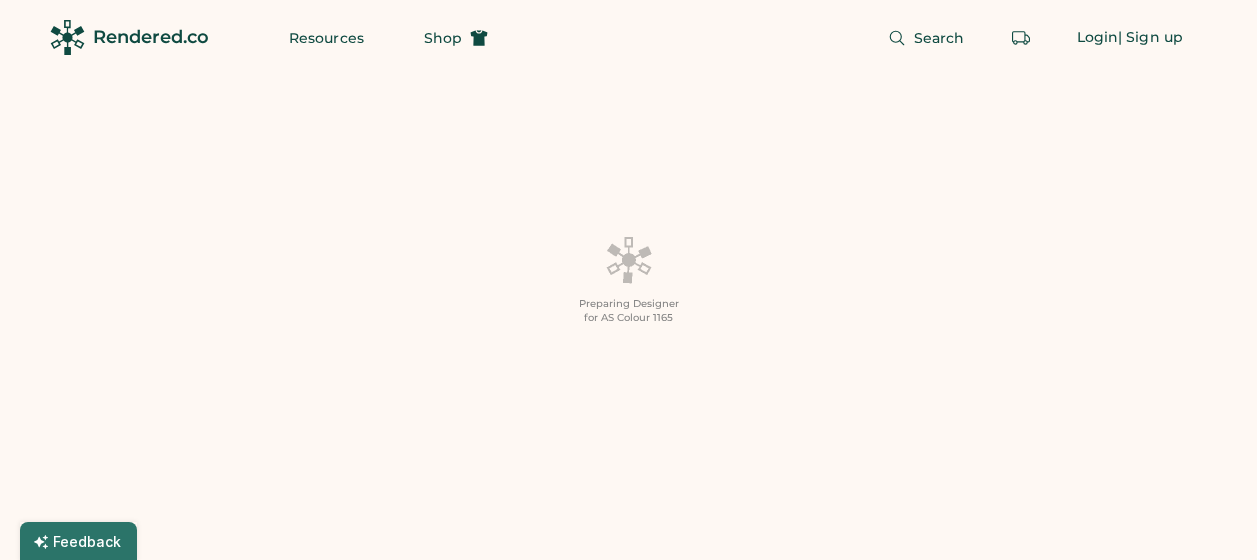 scroll, scrollTop: 0, scrollLeft: 0, axis: both 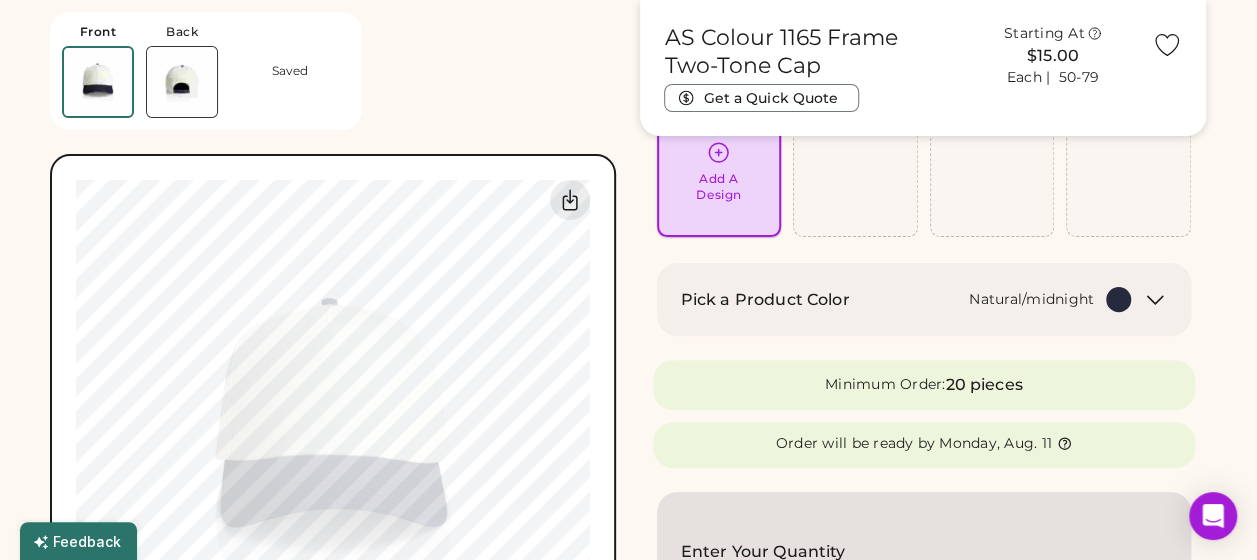 click on "Add A
Design" at bounding box center (719, 171) 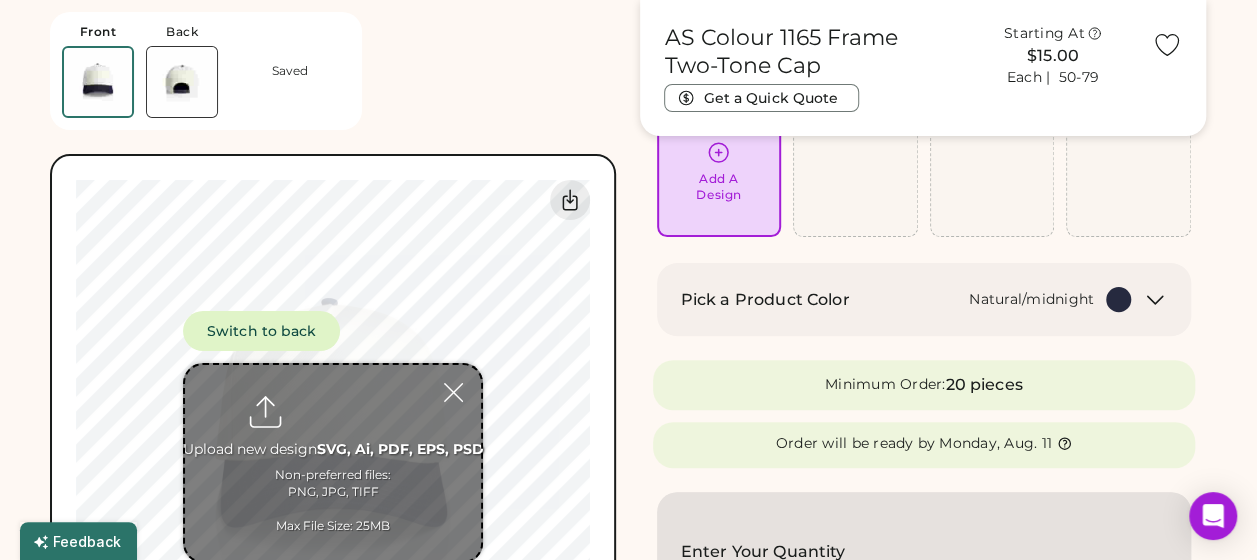 click at bounding box center (333, 463) 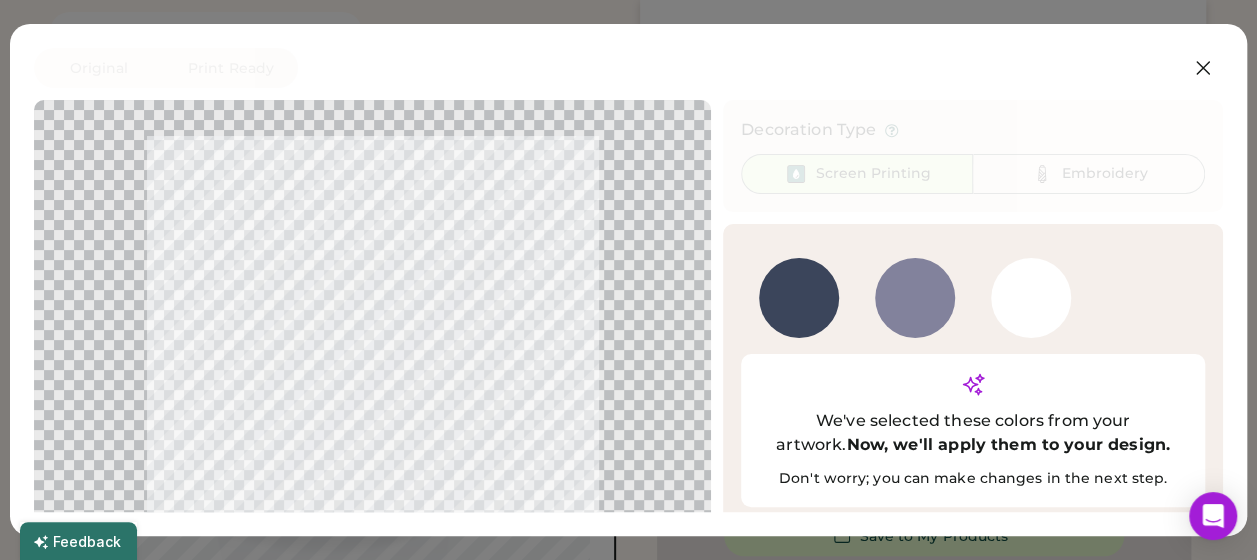 click at bounding box center [799, 298] 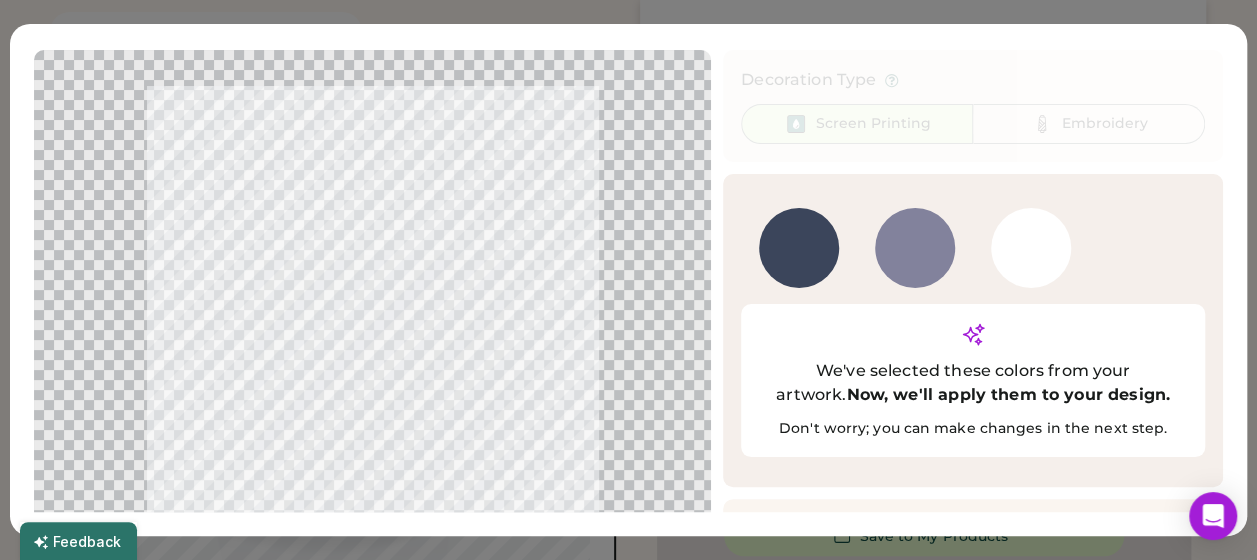 scroll, scrollTop: 76, scrollLeft: 0, axis: vertical 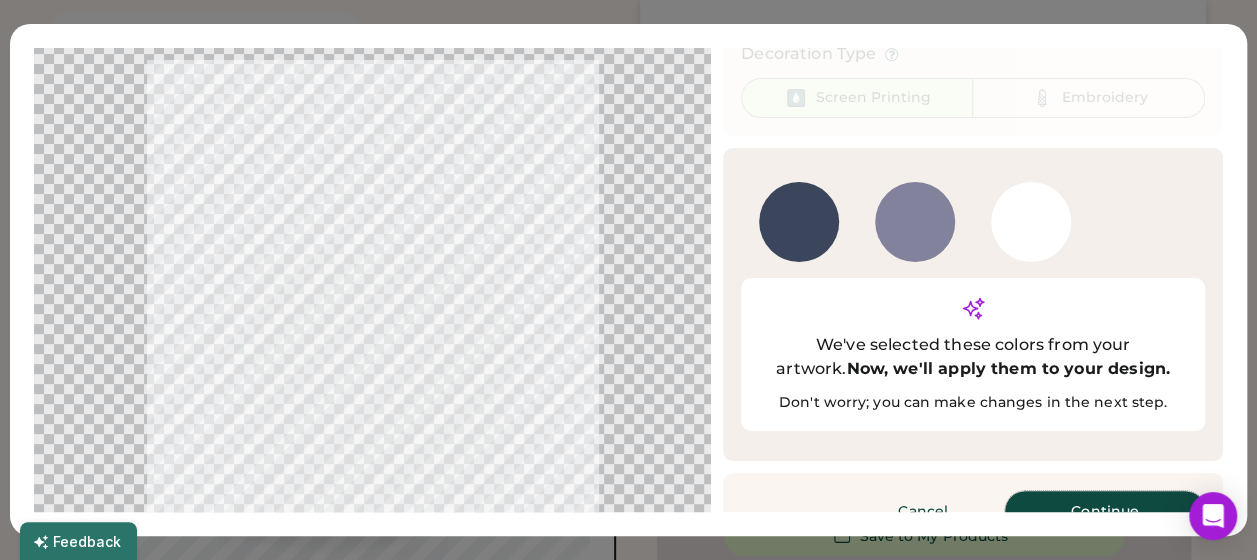 click on "Continue" at bounding box center [1105, 511] 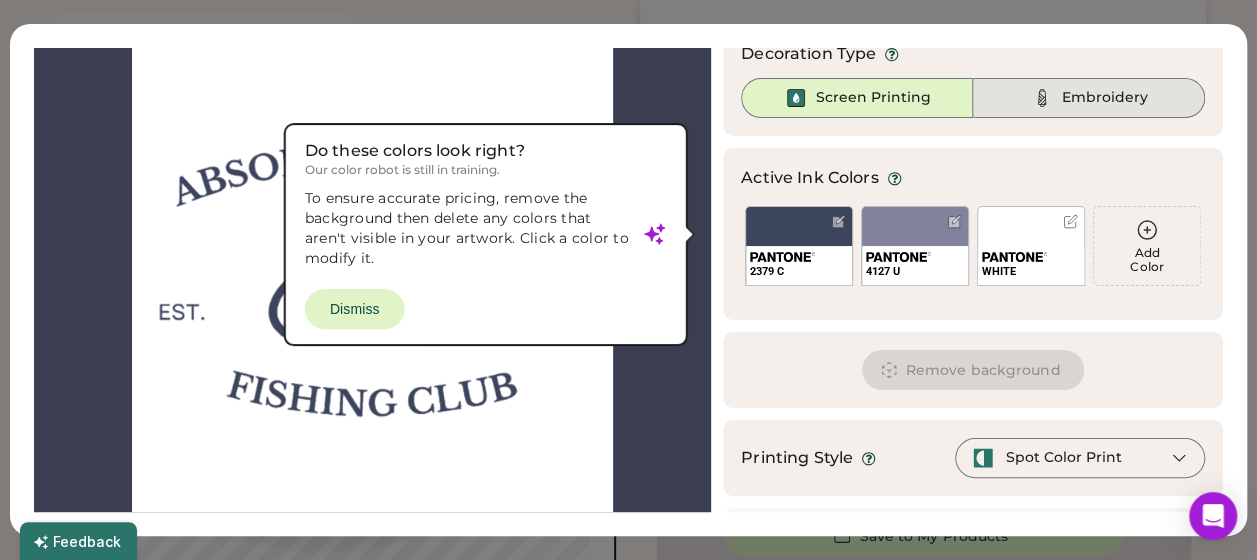 click on "Embroidery" at bounding box center (1105, 98) 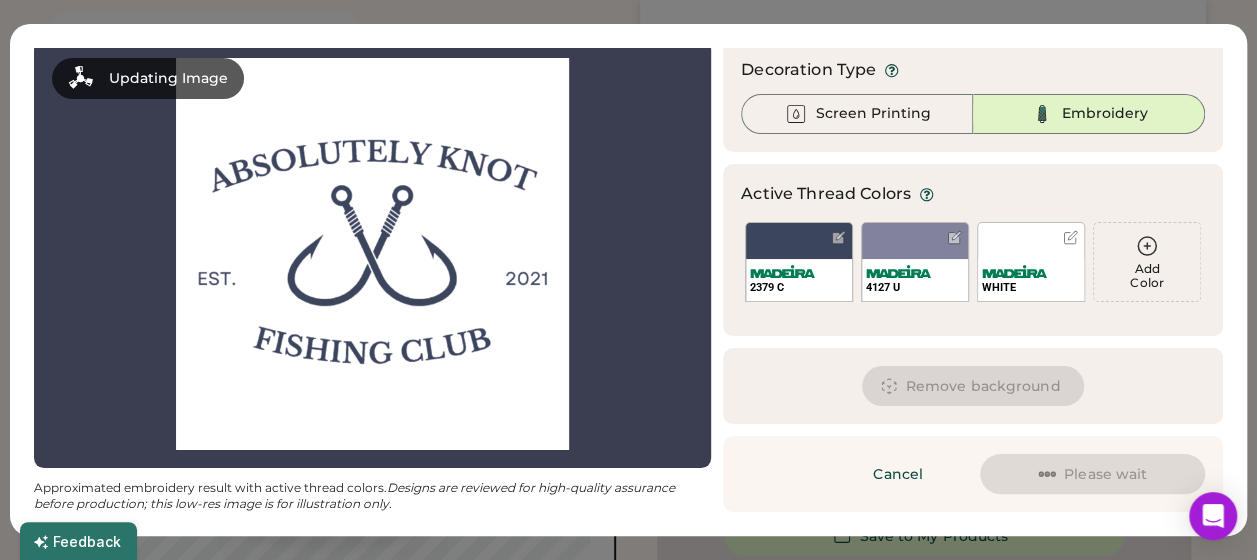 scroll, scrollTop: 60, scrollLeft: 0, axis: vertical 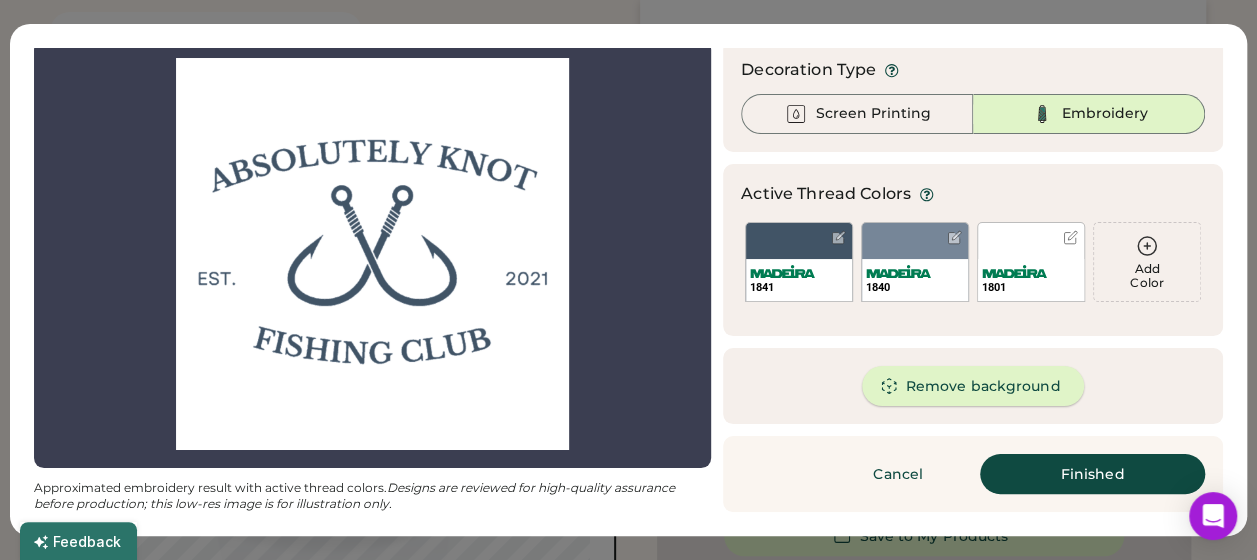 click on "Remove background" at bounding box center (973, 386) 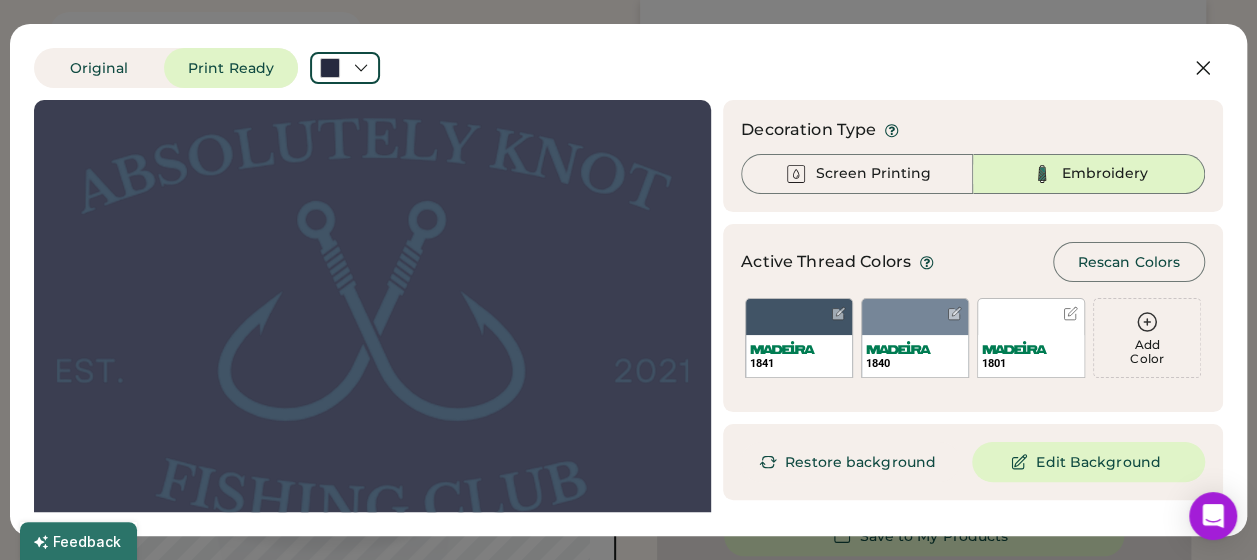 scroll, scrollTop: 76, scrollLeft: 0, axis: vertical 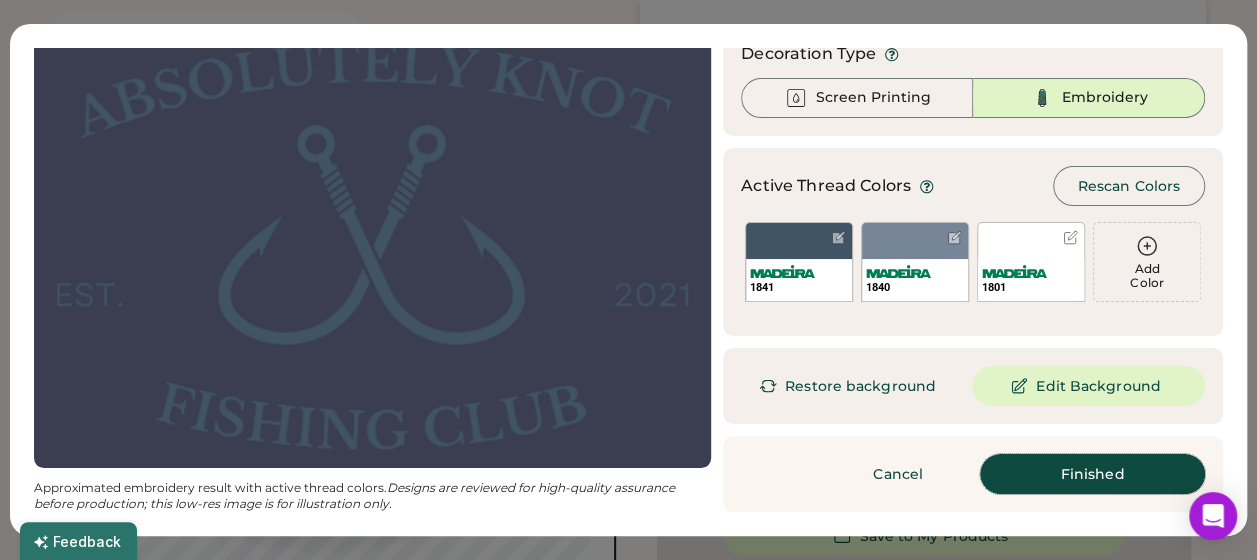 click on "Finished" at bounding box center (1092, 474) 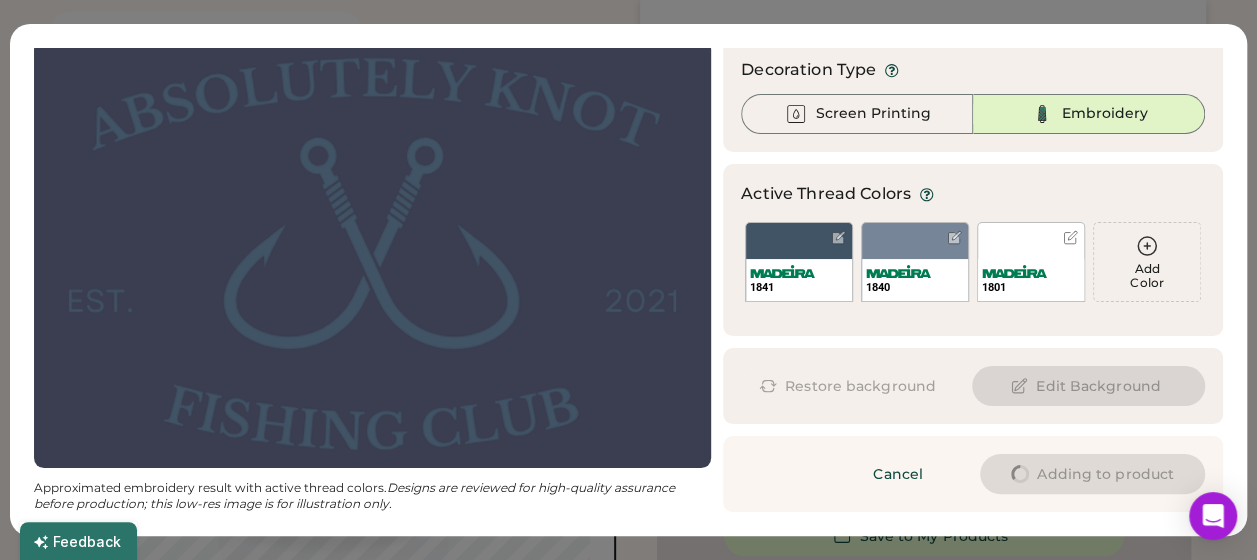 scroll, scrollTop: 60, scrollLeft: 0, axis: vertical 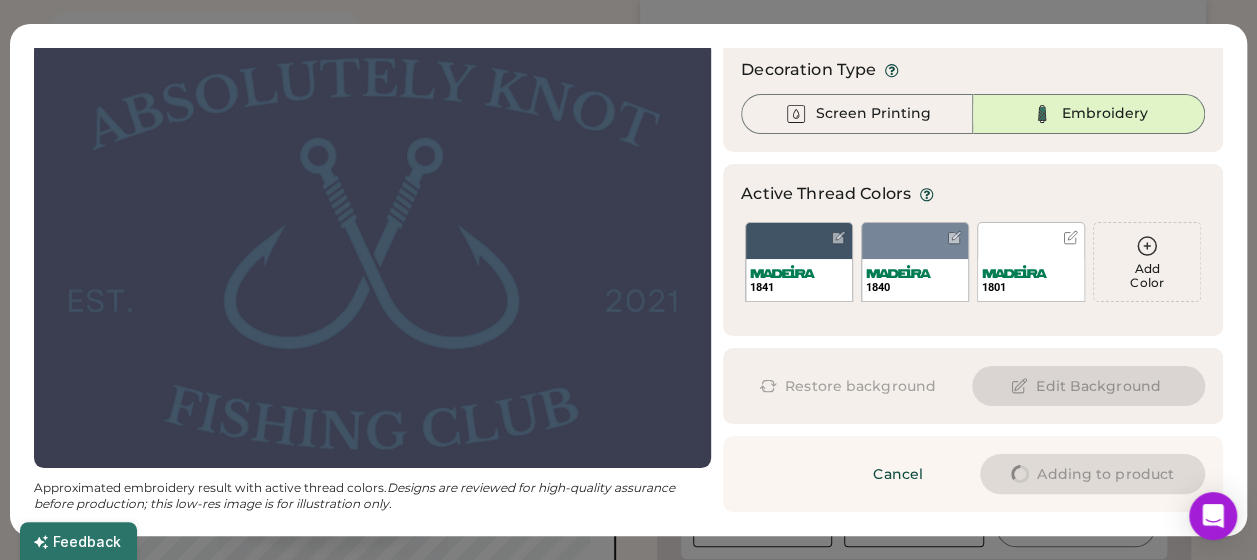 type on "****" 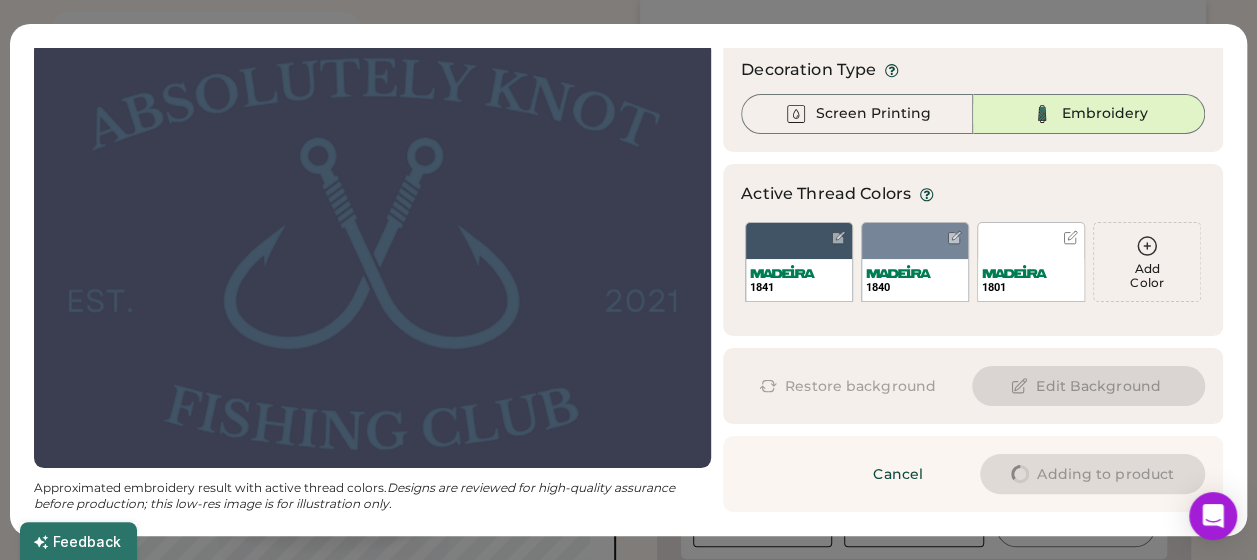 type on "****" 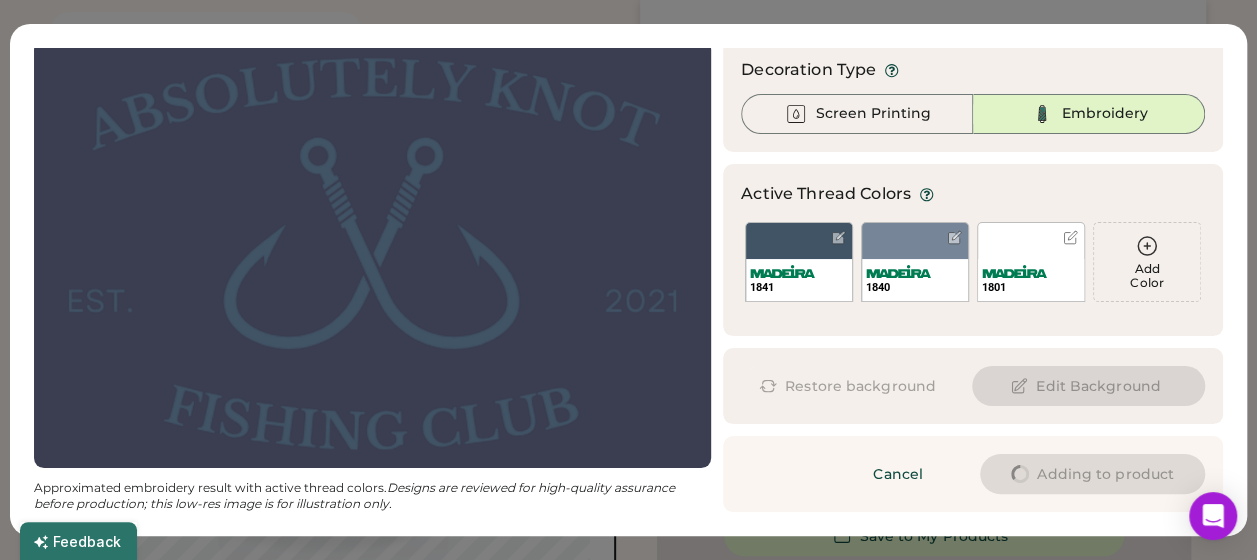 scroll, scrollTop: 0, scrollLeft: 0, axis: both 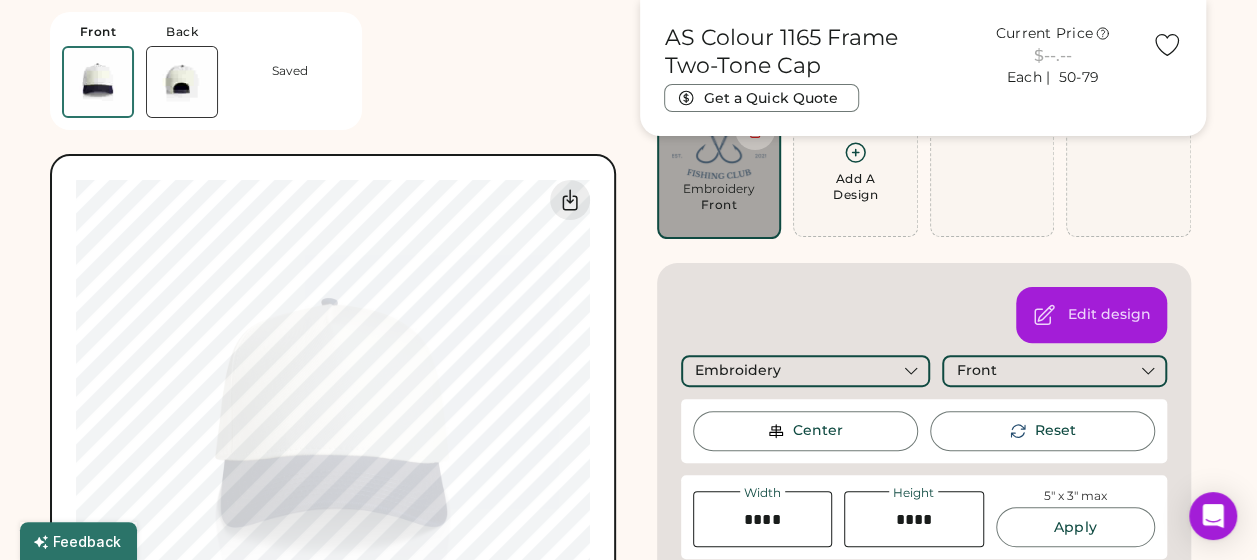 drag, startPoint x: 1220, startPoint y: 190, endPoint x: 1200, endPoint y: 69, distance: 122.641754 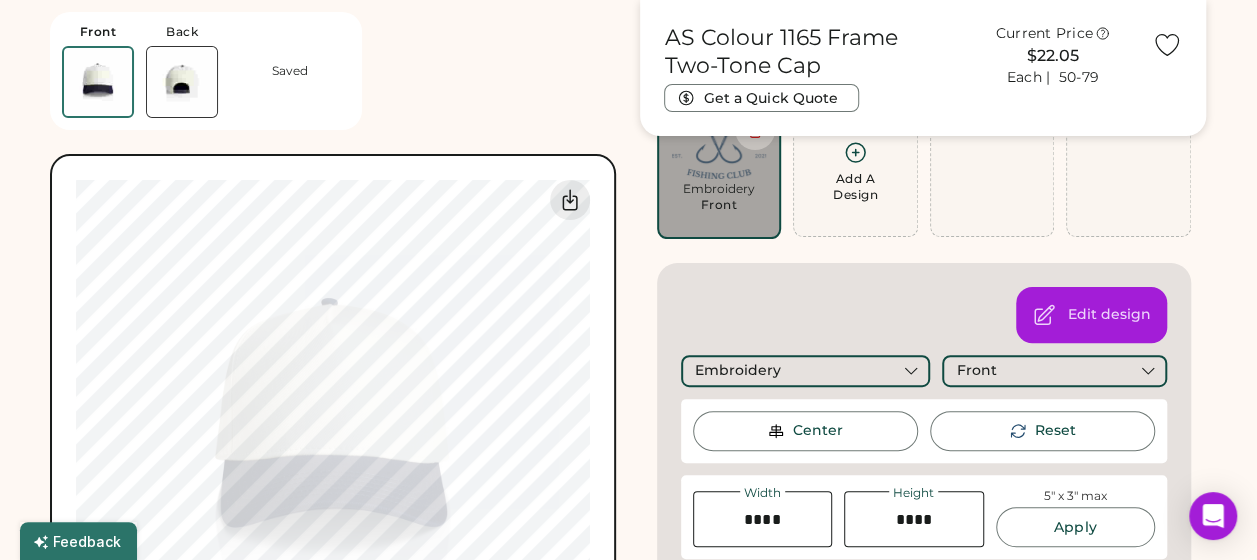 type on "****" 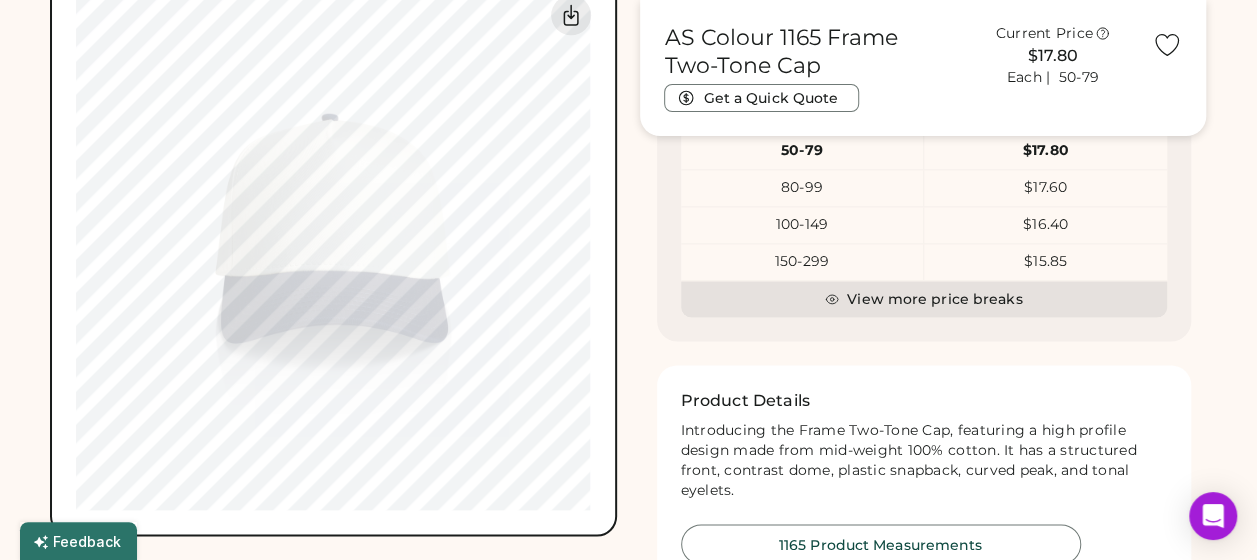 scroll, scrollTop: 1338, scrollLeft: 0, axis: vertical 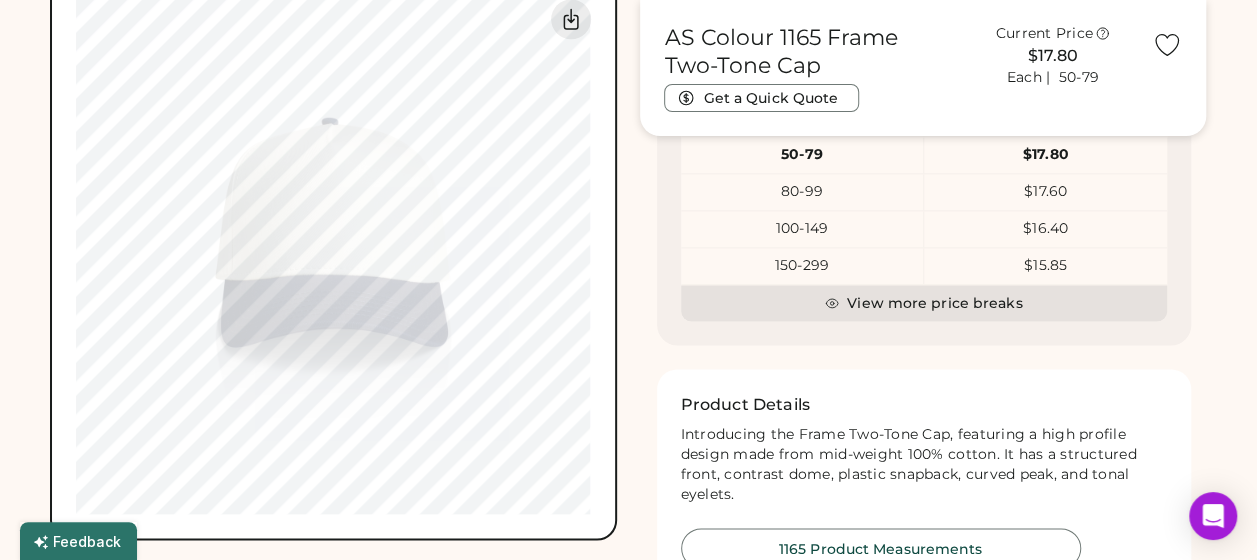 type on "****" 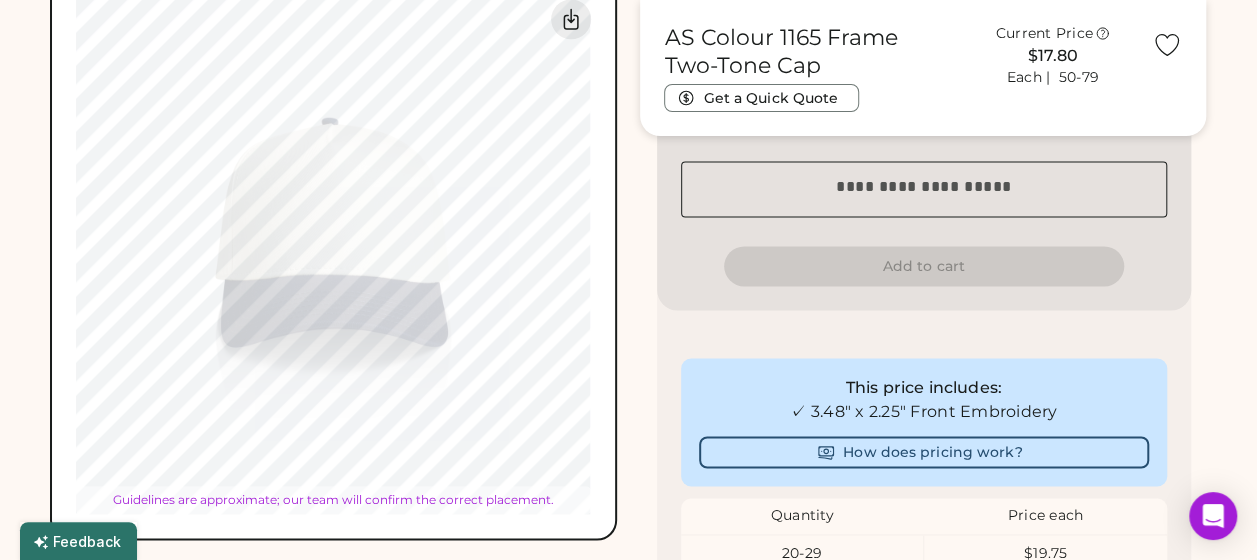 type on "****" 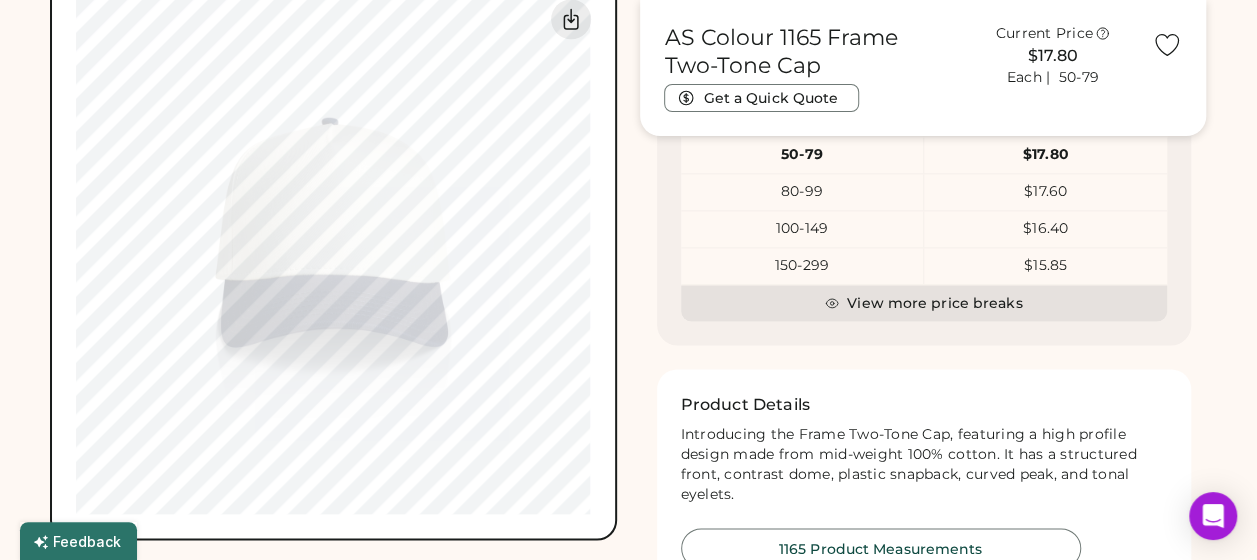 type on "****" 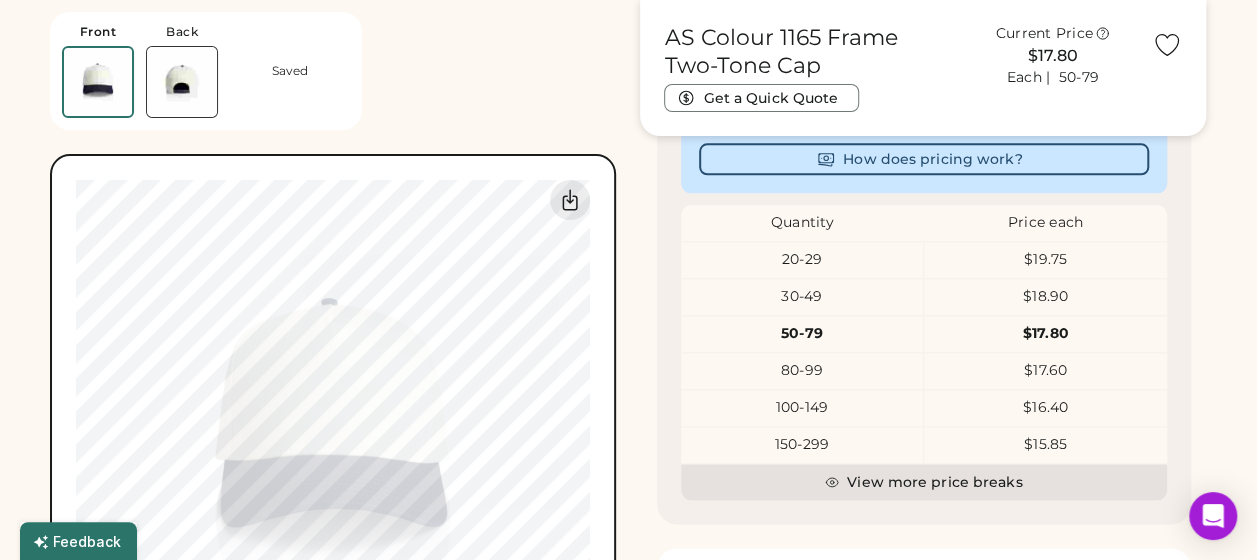 scroll, scrollTop: 1147, scrollLeft: 0, axis: vertical 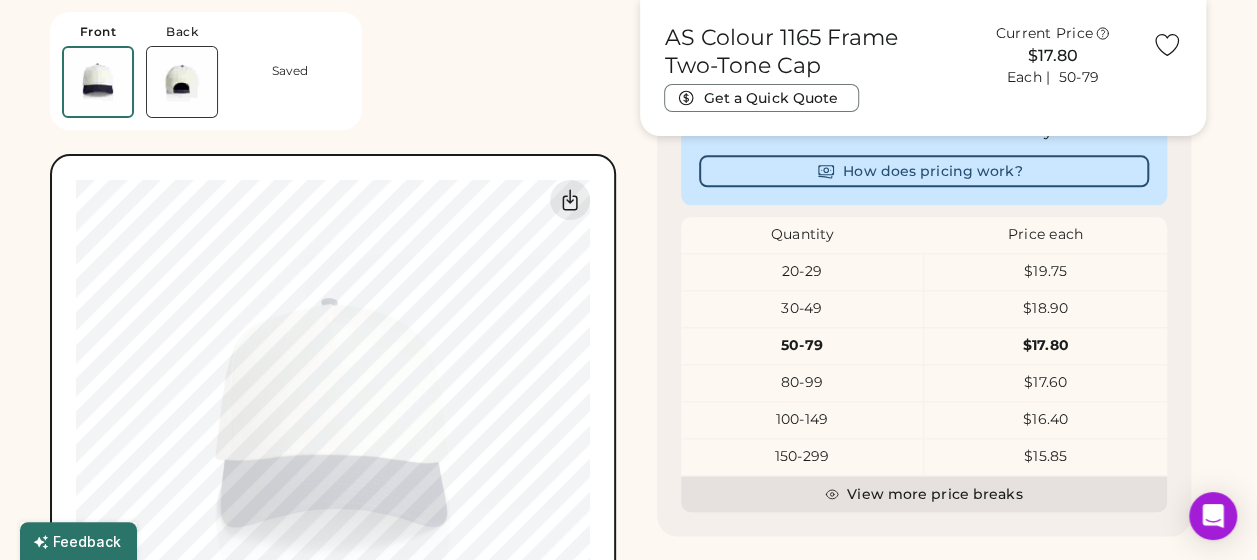 click at bounding box center (182, 82) 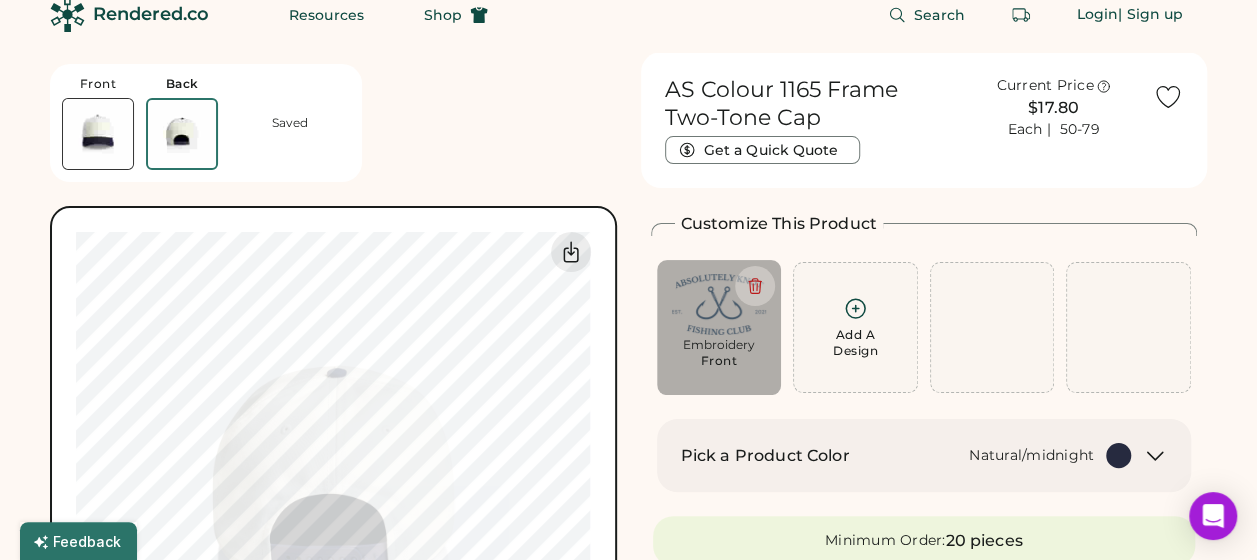 scroll, scrollTop: 35, scrollLeft: 0, axis: vertical 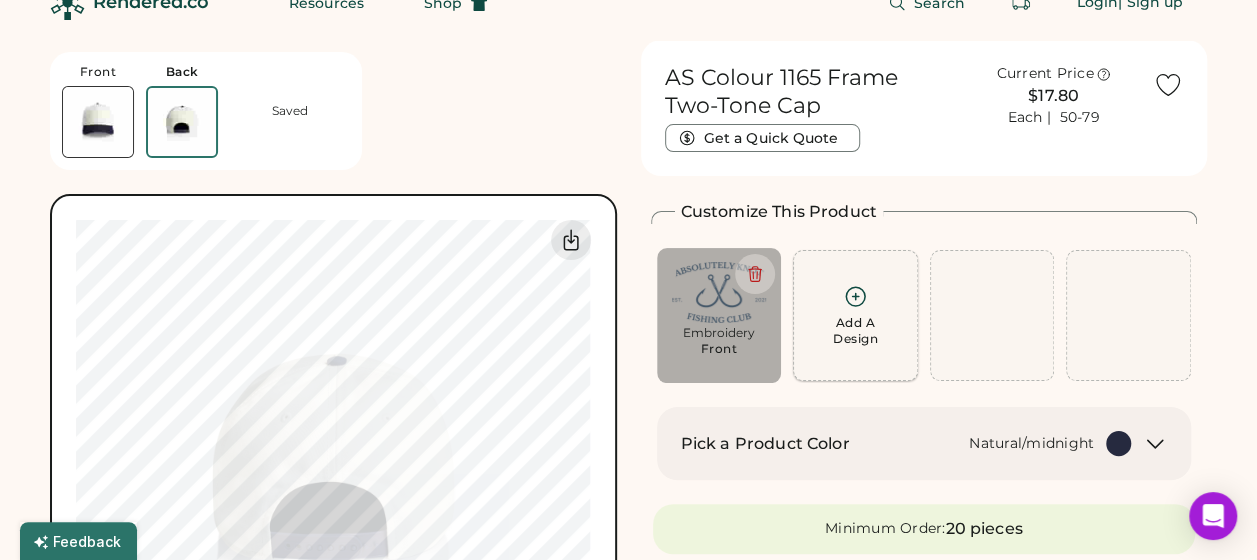 click on "Add A
Design" at bounding box center [855, 331] 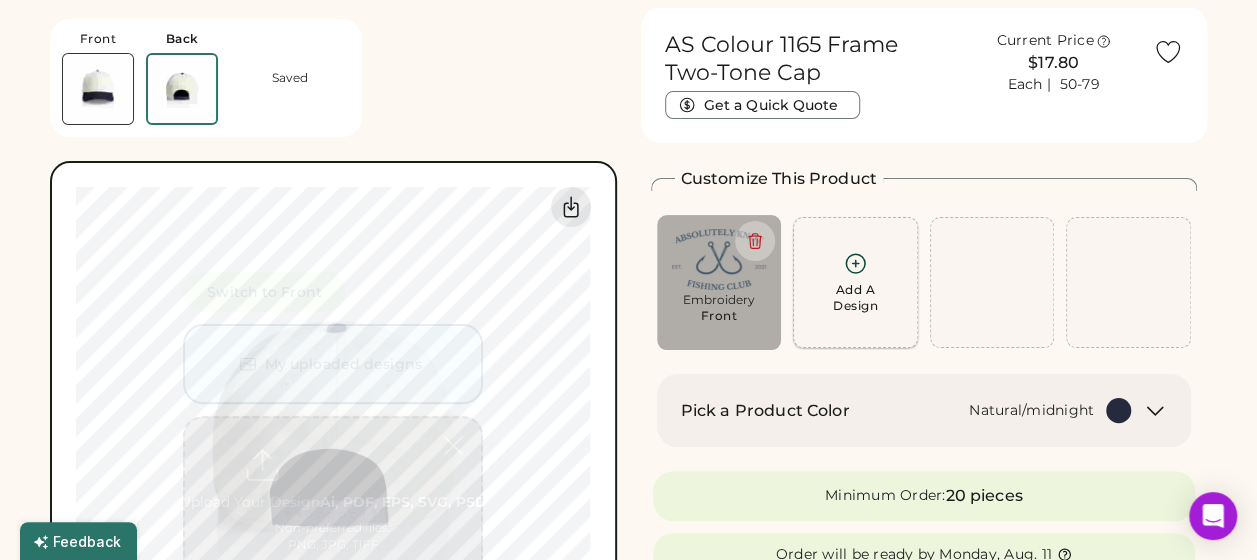 scroll, scrollTop: 75, scrollLeft: 0, axis: vertical 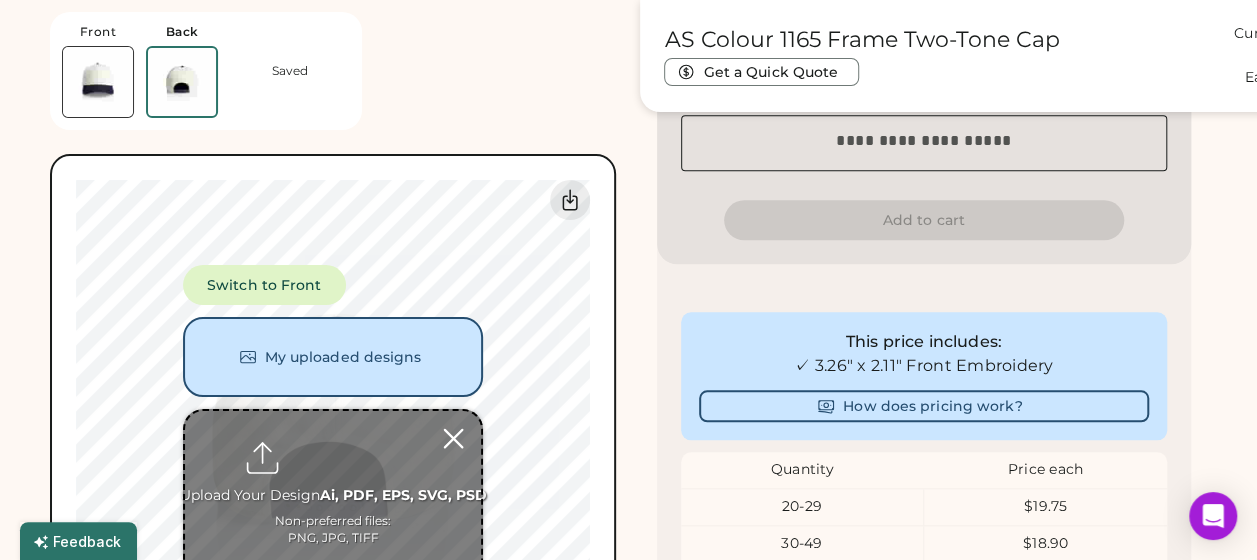 click at bounding box center [453, 438] 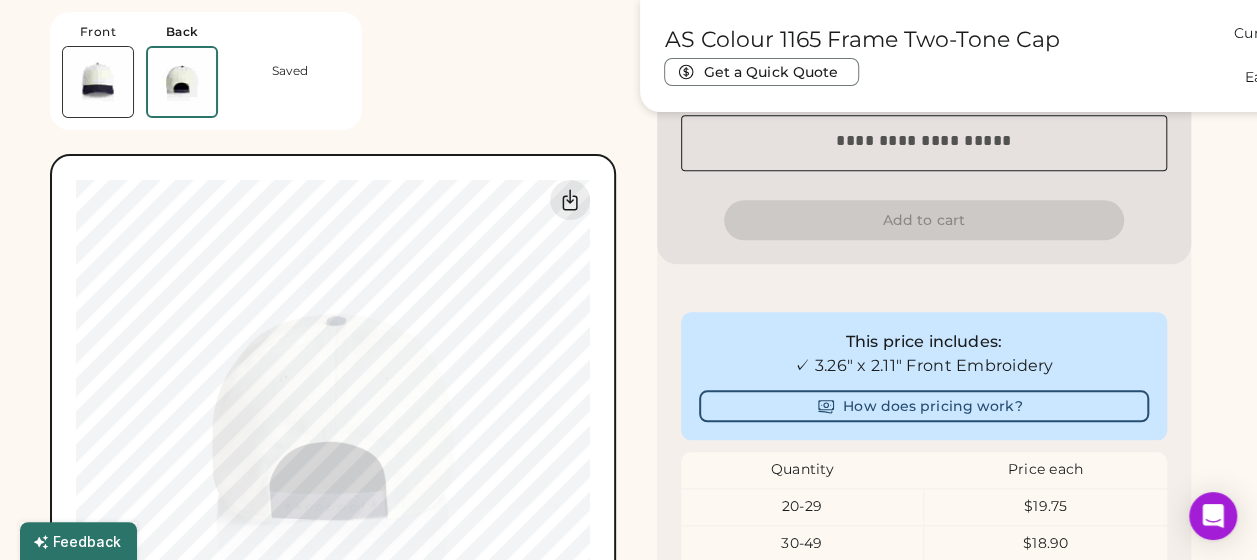 click at bounding box center [98, 82] 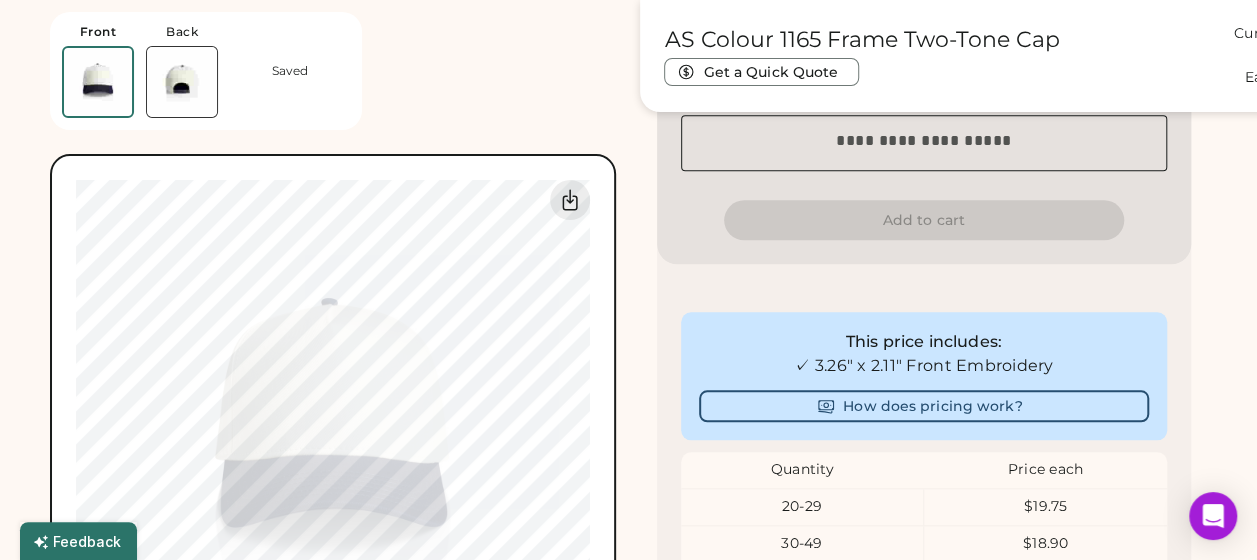 type on "****" 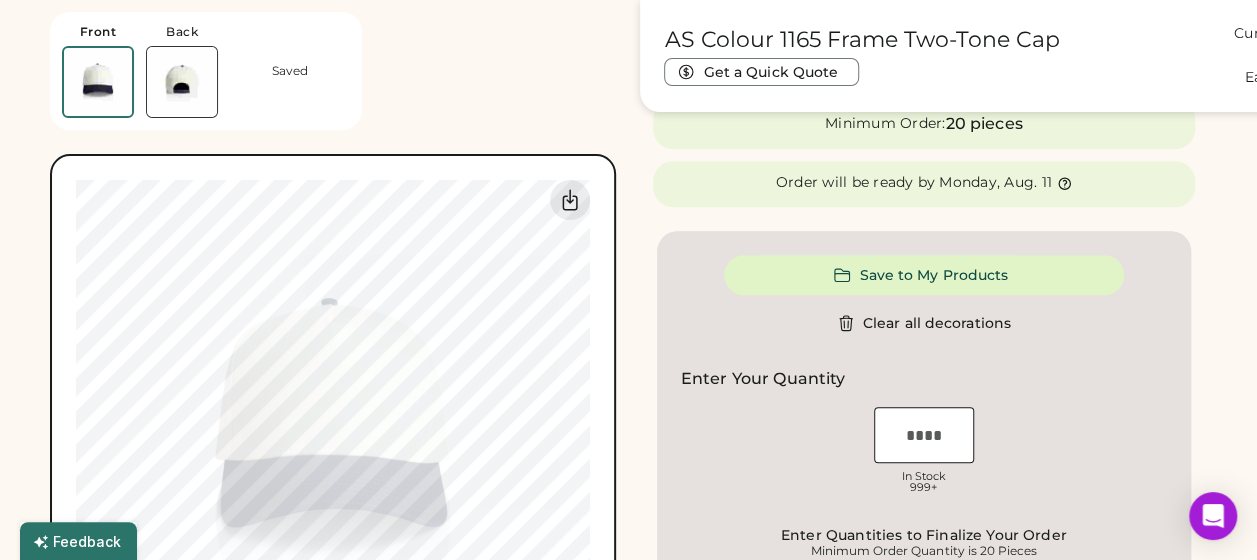 click on "AS Colour 1165 Frame Two-Tone Cap    Get a Quick Quote Current Price    $17.80 Each |  50-79    Customize This Product    Add A
Design Embroidery Front       Add A
Design    Edit design Embroidery    Front    Center    Reset Width Height 5" x 3" max Apply 1841 SELECT
A COLOR 1840 SELECT
A COLOR 1801 Pick a Product Color Natural/midnight    Minimum Order:  20 pieces Order will be ready by [DATE], [MONTH] [DAY]        Save to My Products    Clear all decorations Enter Your Quantity OSFM In Stock
999+ Enter Quantities to Finalize Your Order Minimum Order Quantity is 20 Pieces Special instructions Add to cart This price includes: ✓ 3.26" x 2.11" Front Embroidery    How does pricing work? Quantity Price each 20-29 $19.75 30-49 $18.90 50-79 $17.80 80-99 $17.60 100-149 $16.40 150-299 $15.85       View more price breaks Product Details 1165 Product Measurements" at bounding box center (924, 345) 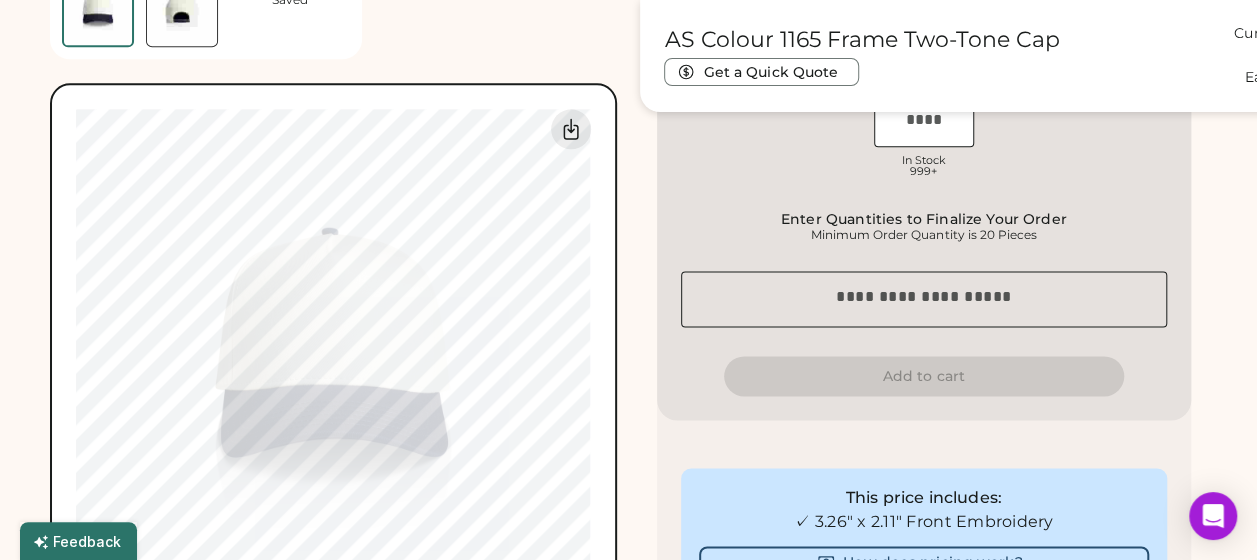 scroll, scrollTop: 1206, scrollLeft: 0, axis: vertical 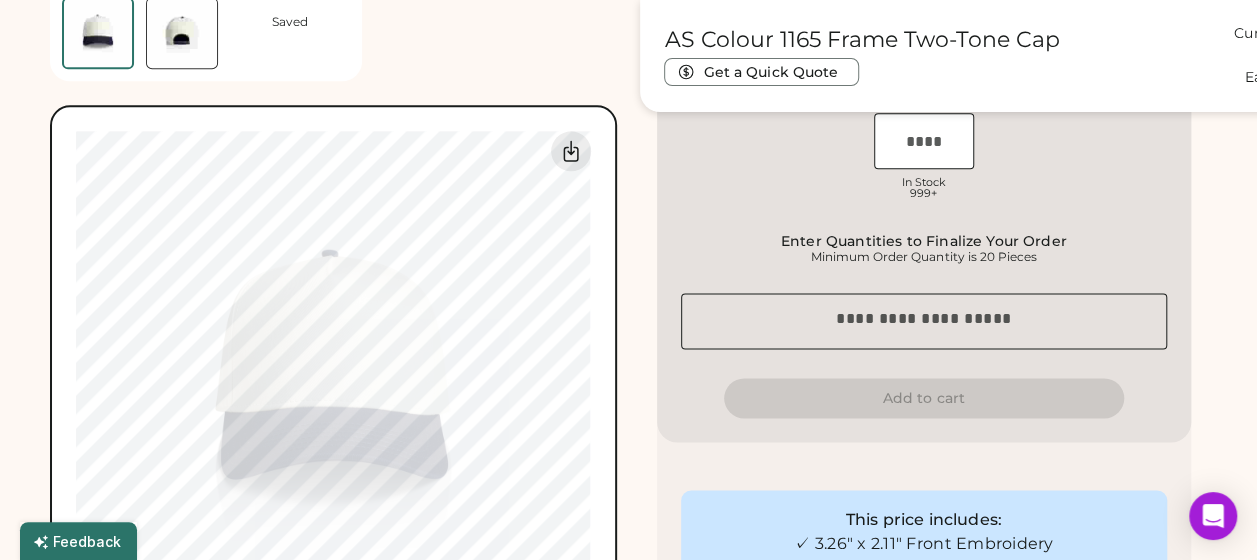 click on "Front Back Saved Switch to back Upload new design
SVG, Ai, PDF, EPS, PSD Non-preferred files:
PNG, JPG, TIFF Max File Size: 25MB    Guidelines are approximate; our team will confirm the correct placement. Switch to Front    My uploaded designs Upload Your Design
Ai, PDF, EPS, SVG, PSD Non-preferred files:
PNG, JPG, TIFF Max File Size: 25MB 0% 0%    AS Colour 1165 Frame Two-Tone Cap    Get a Quick Quote Current Price    $17.80 Each |  50-79    Customize This Product    Add A
Design Embroidery Front       Add A
Design    Edit design Embroidery    Front    Center    Reset Width Height 5" x 3" max Apply 1841 SELECT
A COLOR 1840 SELECT
A COLOR 1801 Pick a Product Color Natural/midnight    Minimum Order:  20 pieces Order will be ready by [DATE], [MONTH] [DAY]        Save to My Products    Clear all decorations Enter Your Quantity OSFM In Stock
999+ Enter Quantities to Finalize Your Order Minimum Order Quantity is 20 Pieces Special instructions Add to cart This price includes: ✓ 3.26" x 2.11" Front Embroidery" at bounding box center (628, 51) 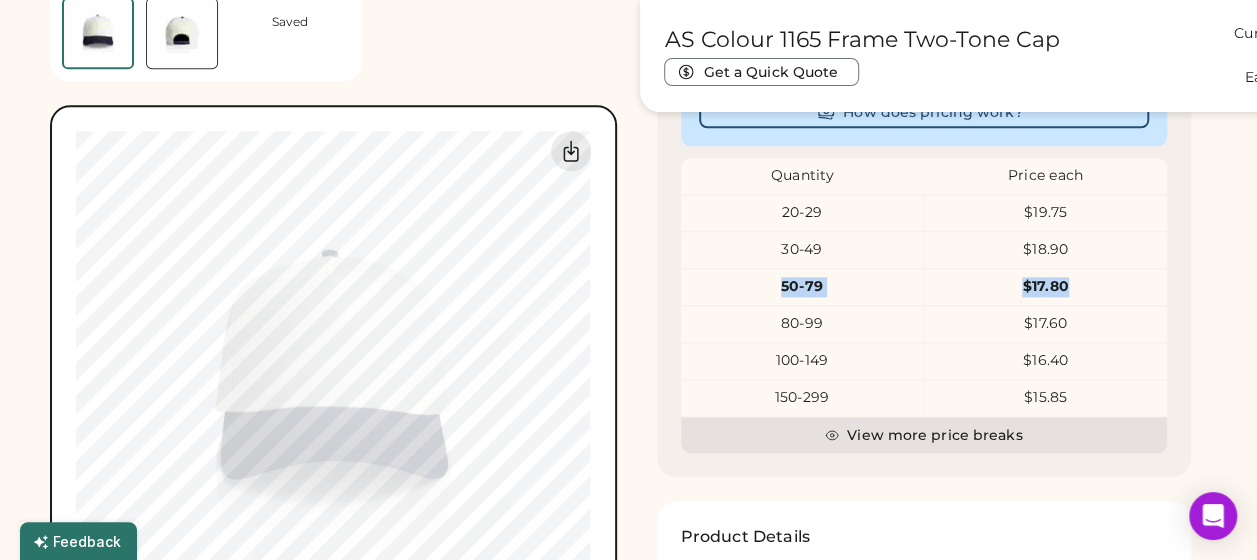 drag, startPoint x: 1256, startPoint y: 266, endPoint x: 1263, endPoint y: 285, distance: 20.248457 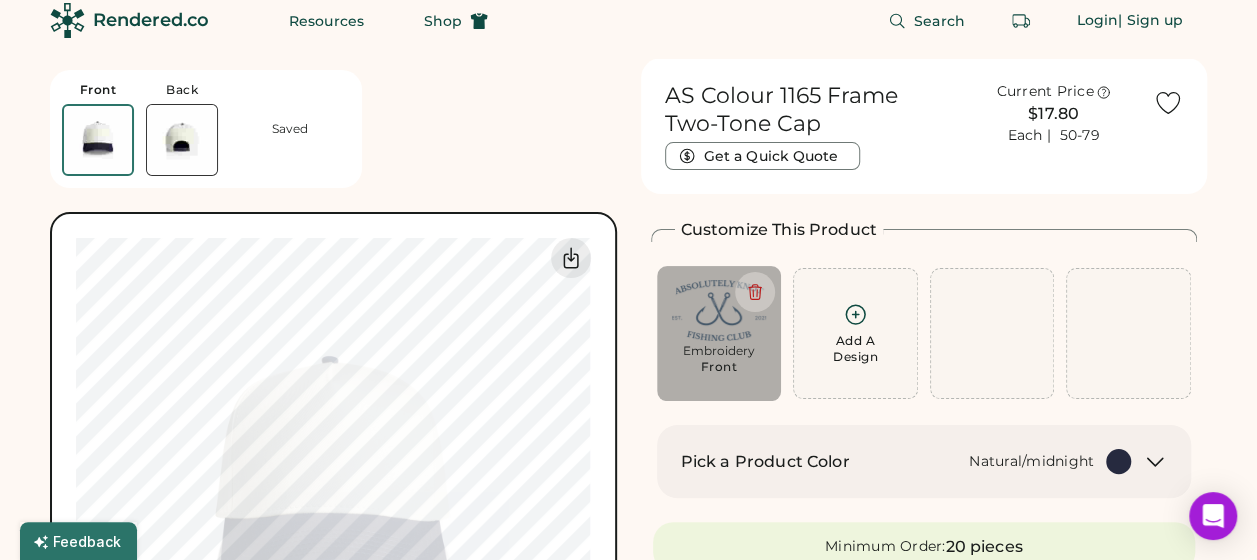 scroll, scrollTop: 0, scrollLeft: 0, axis: both 